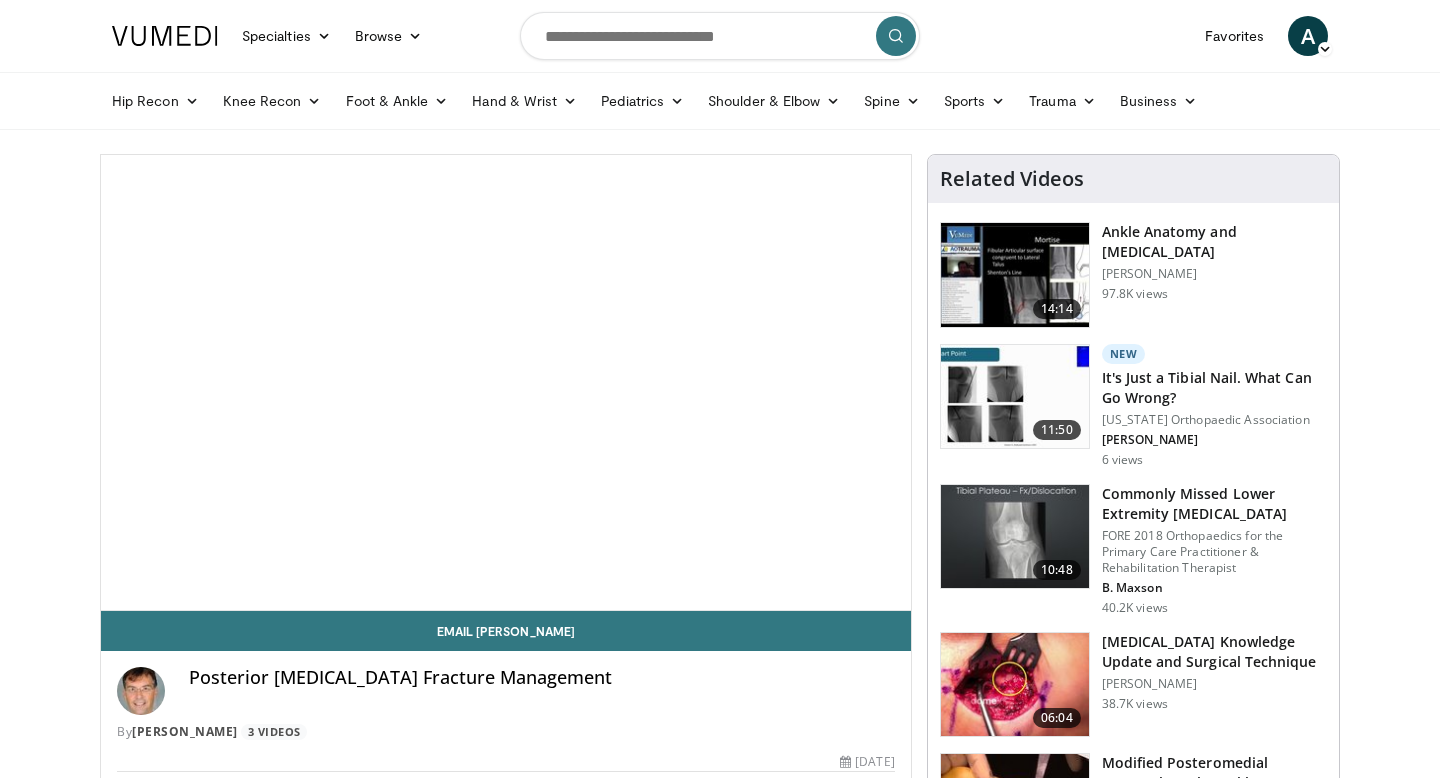scroll, scrollTop: 0, scrollLeft: 0, axis: both 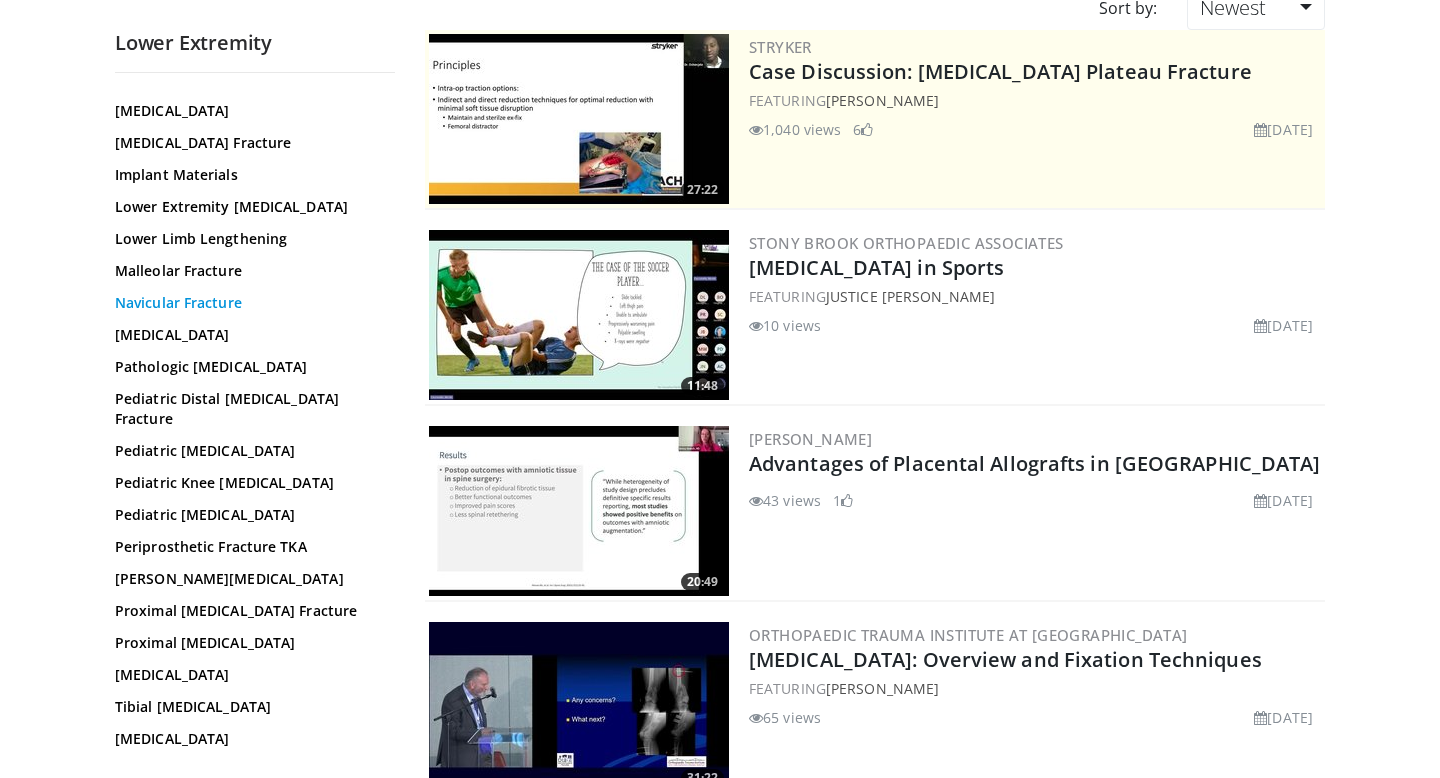 click on "Periprosthetic Fracture TKA" at bounding box center [250, 547] 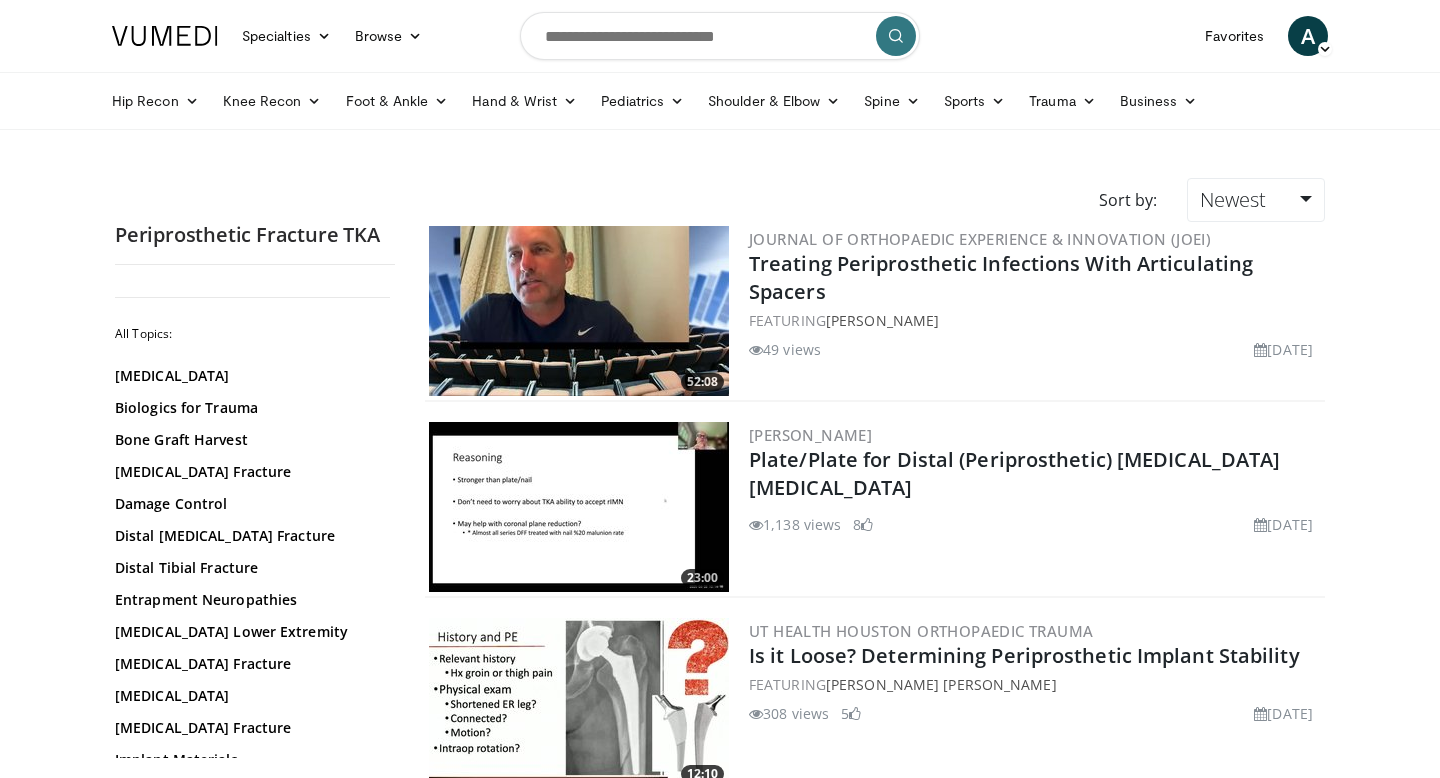 scroll, scrollTop: 0, scrollLeft: 0, axis: both 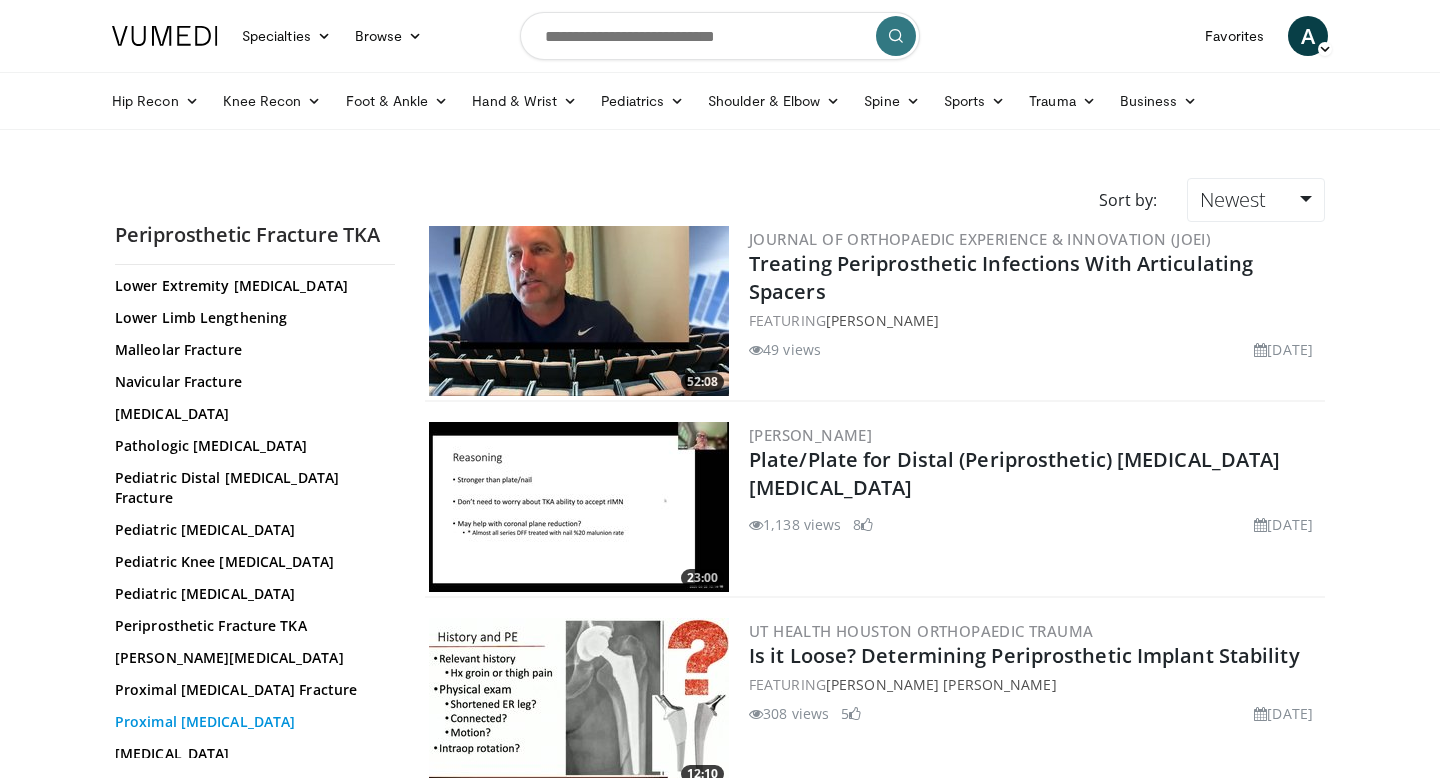 click on "Proximal [MEDICAL_DATA]" at bounding box center [250, 722] 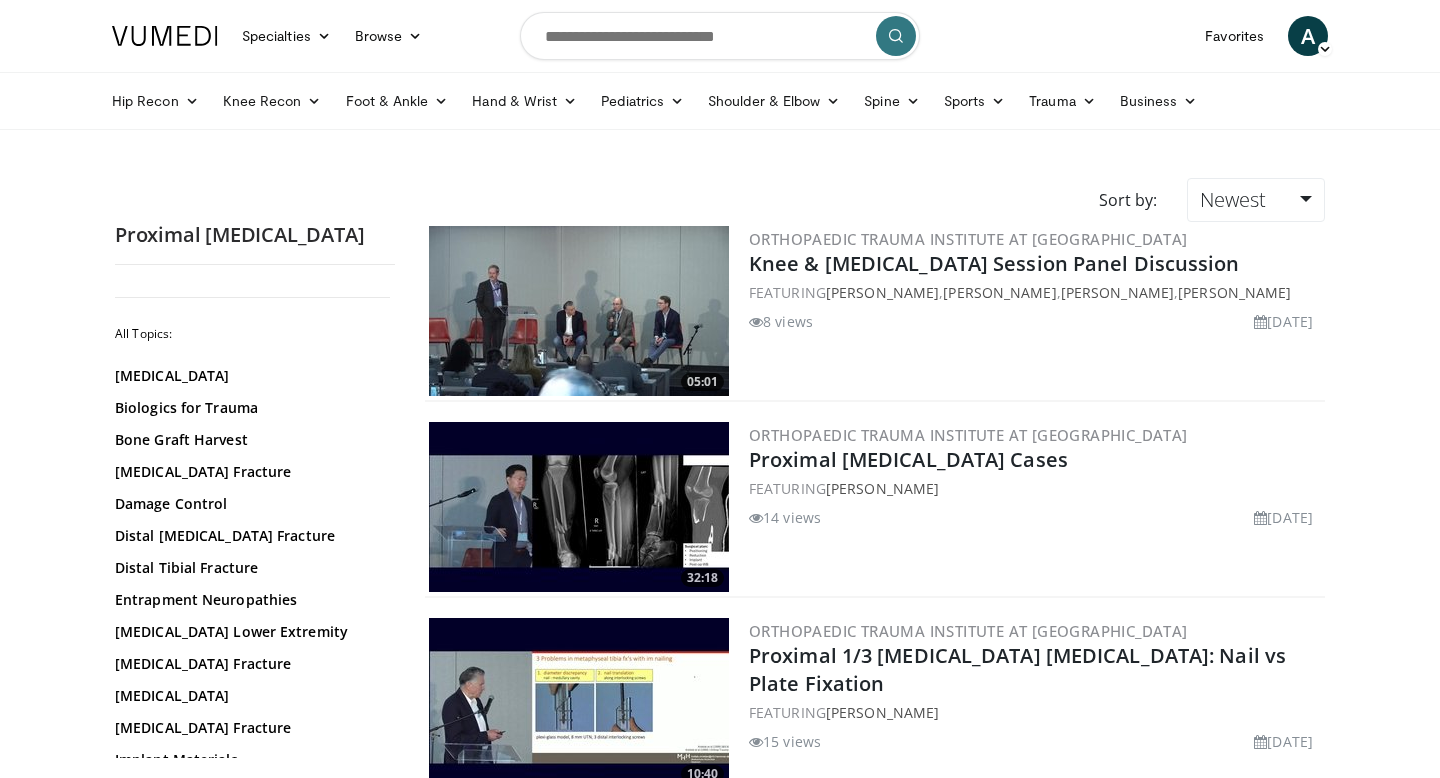 scroll, scrollTop: 0, scrollLeft: 0, axis: both 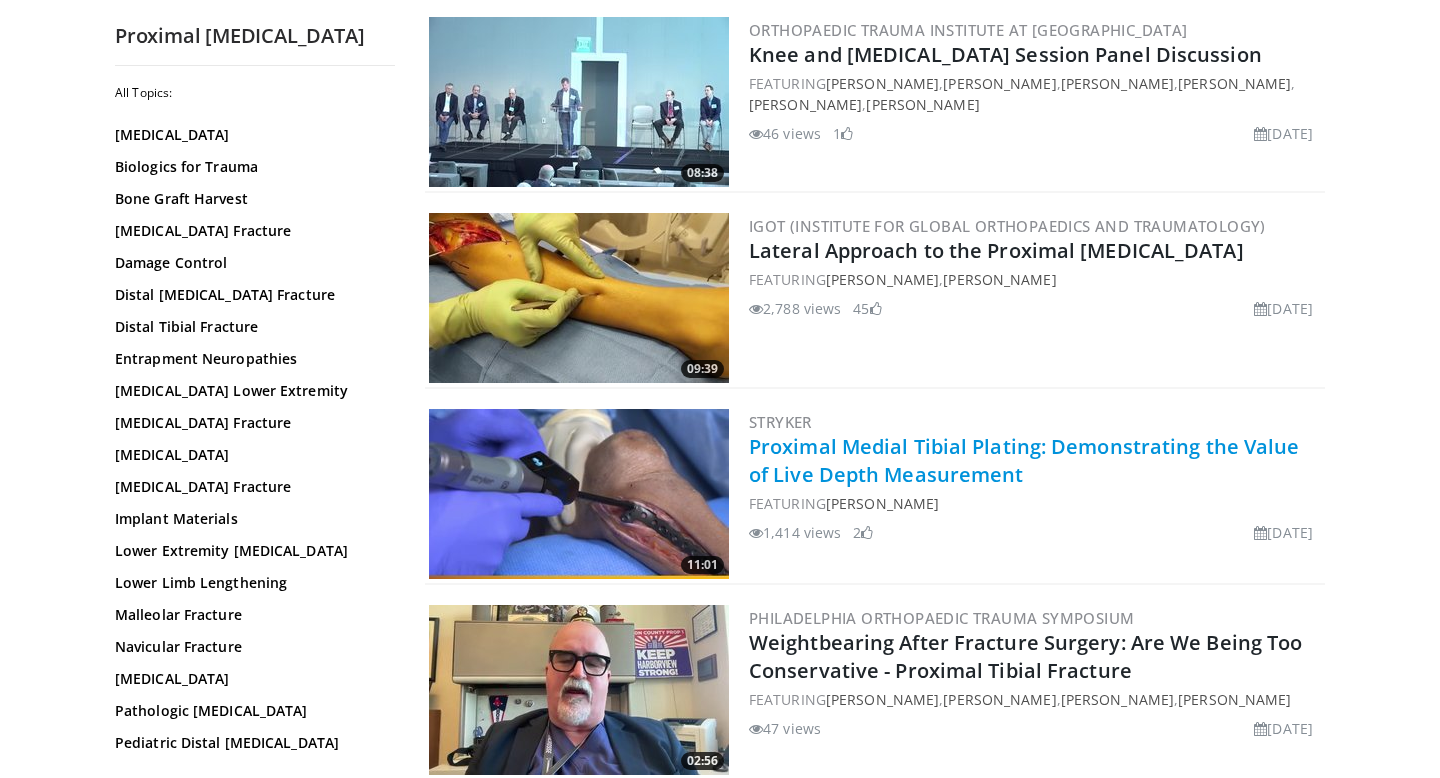 click on "Proximal Medial Tibial Plating: Demonstrating the Value of Live Depth Measurement" at bounding box center [1024, 460] 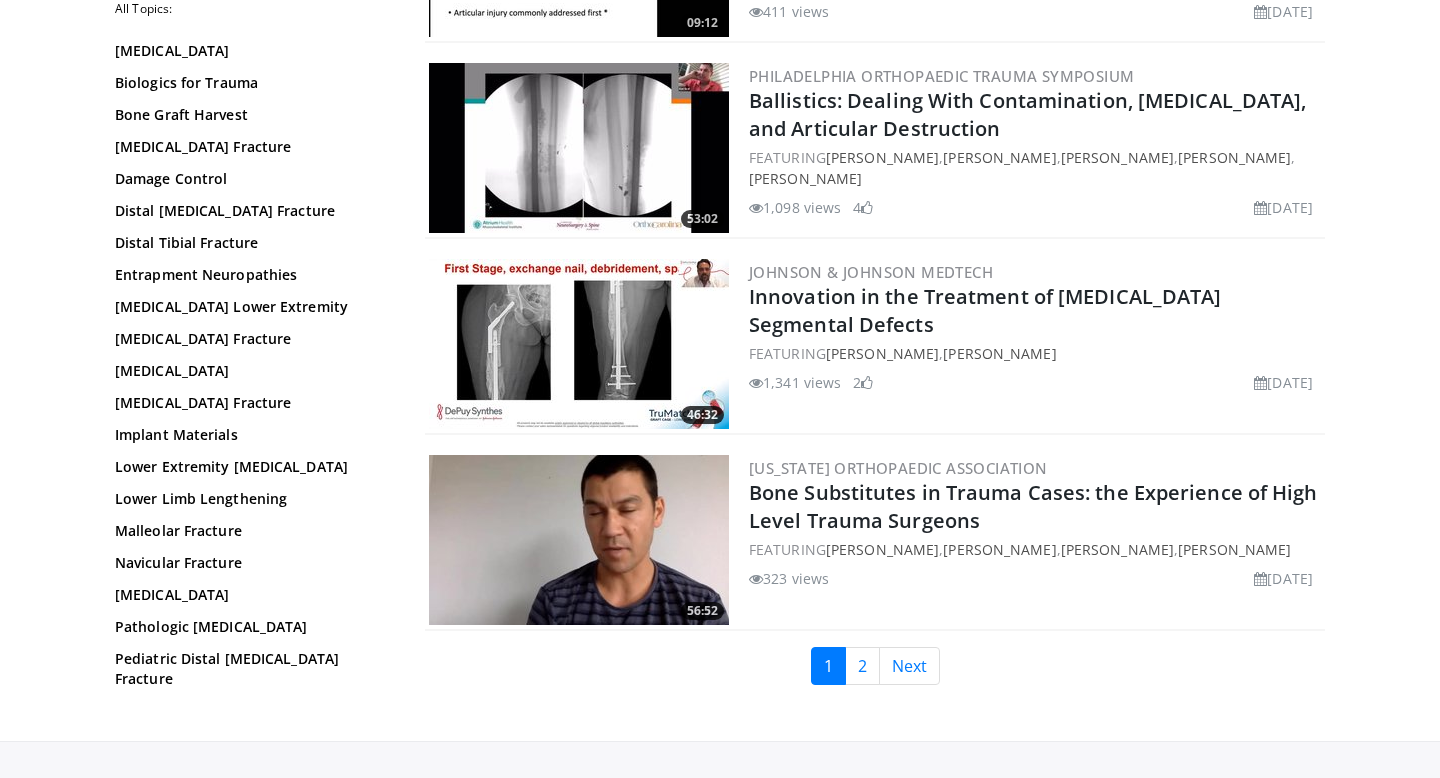 scroll, scrollTop: 4499, scrollLeft: 0, axis: vertical 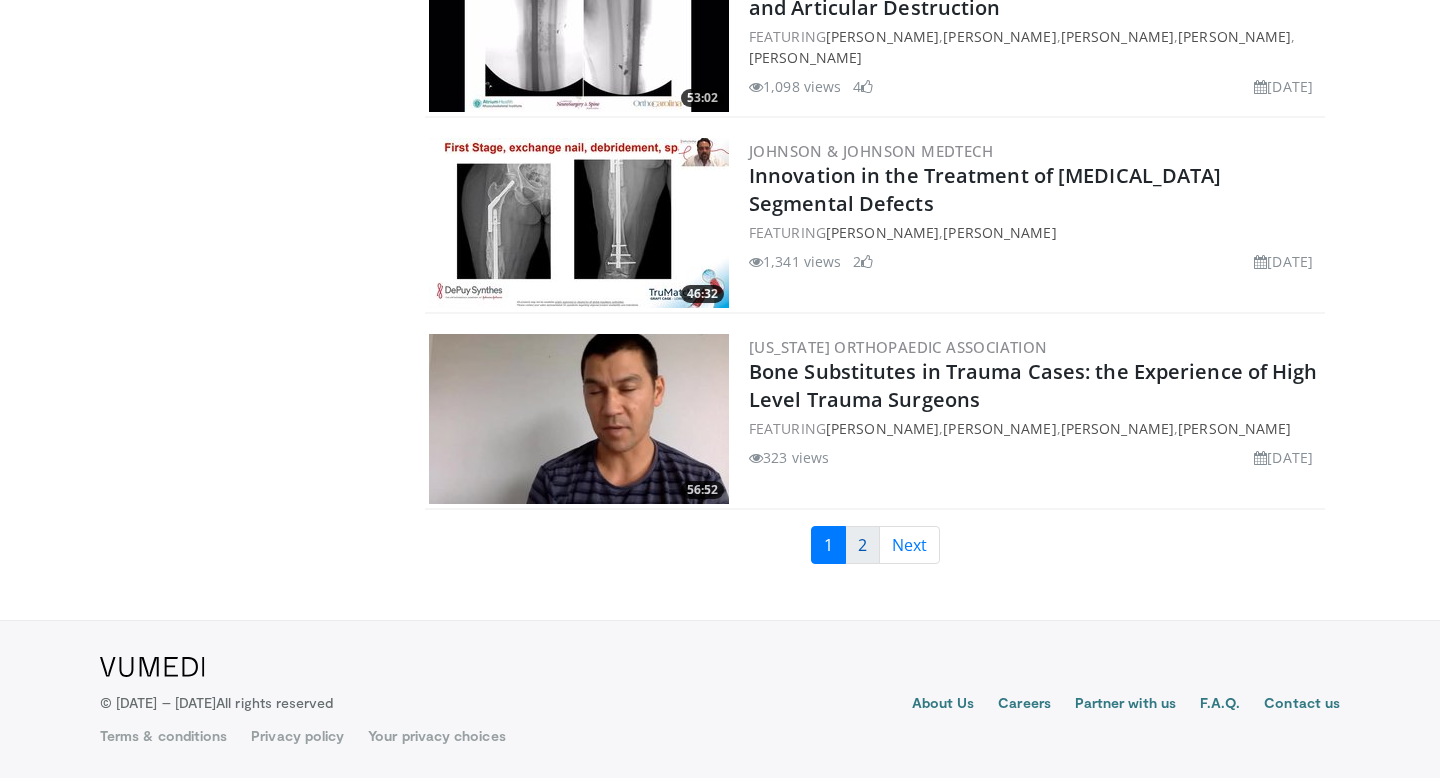 click on "2" at bounding box center [862, 545] 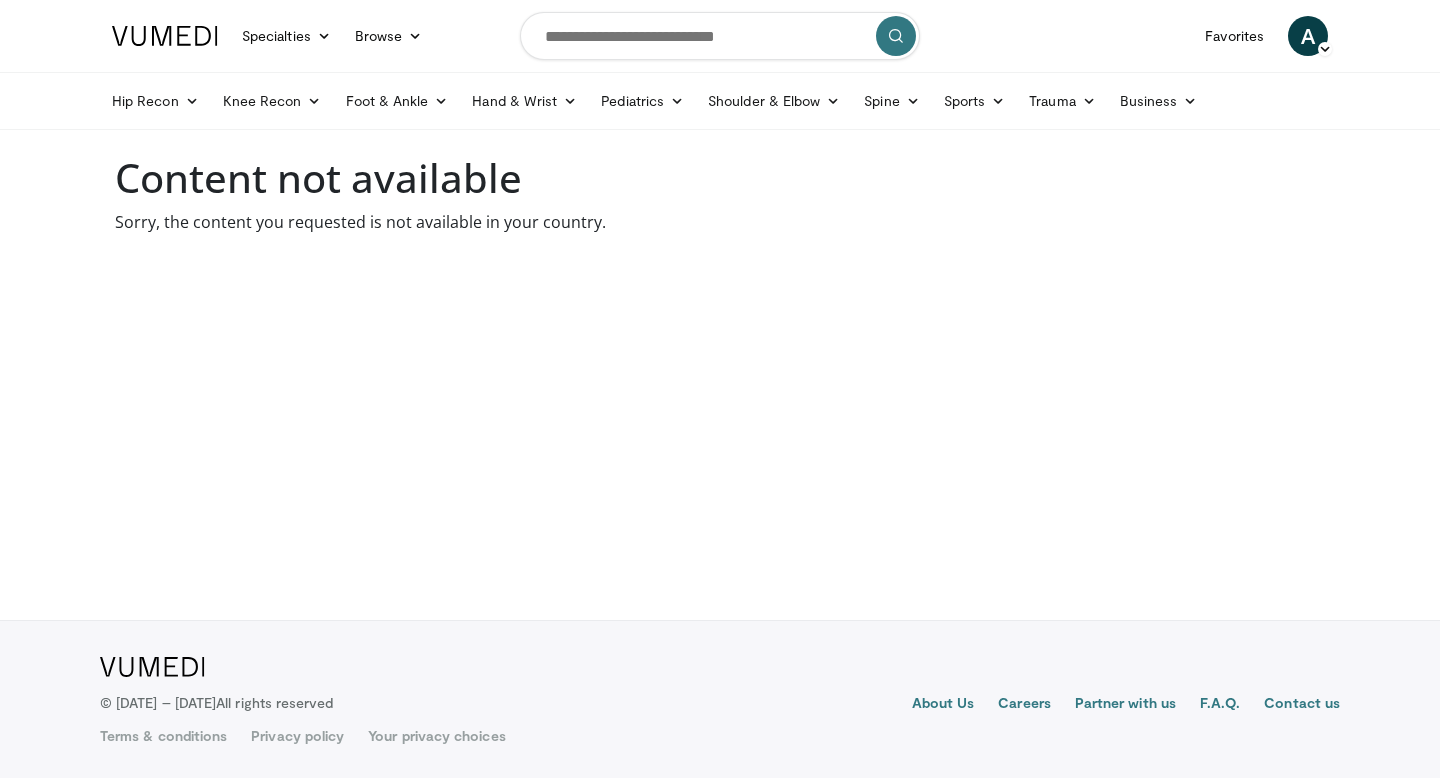 scroll, scrollTop: 0, scrollLeft: 0, axis: both 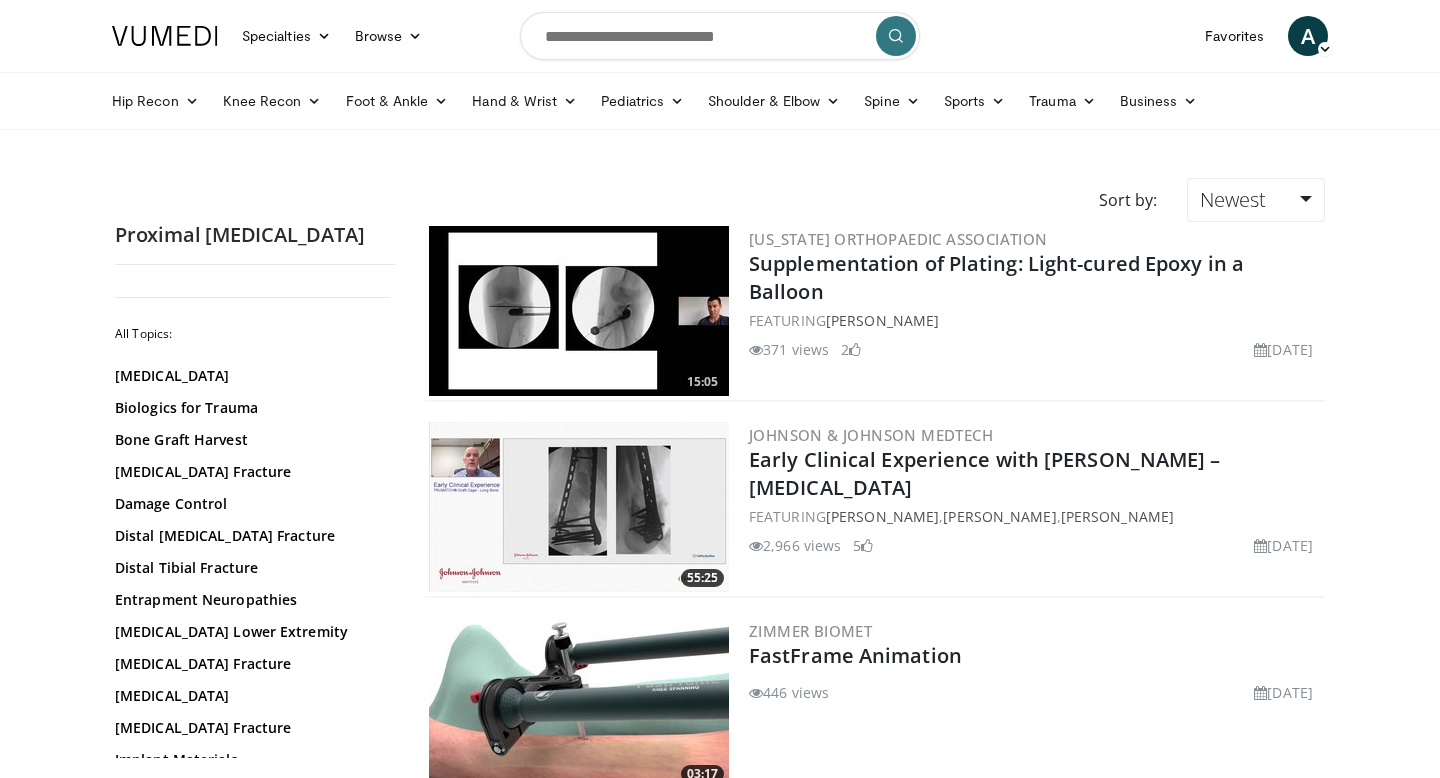 click on "2,966 views
[DATE]
5" at bounding box center (815, 545) 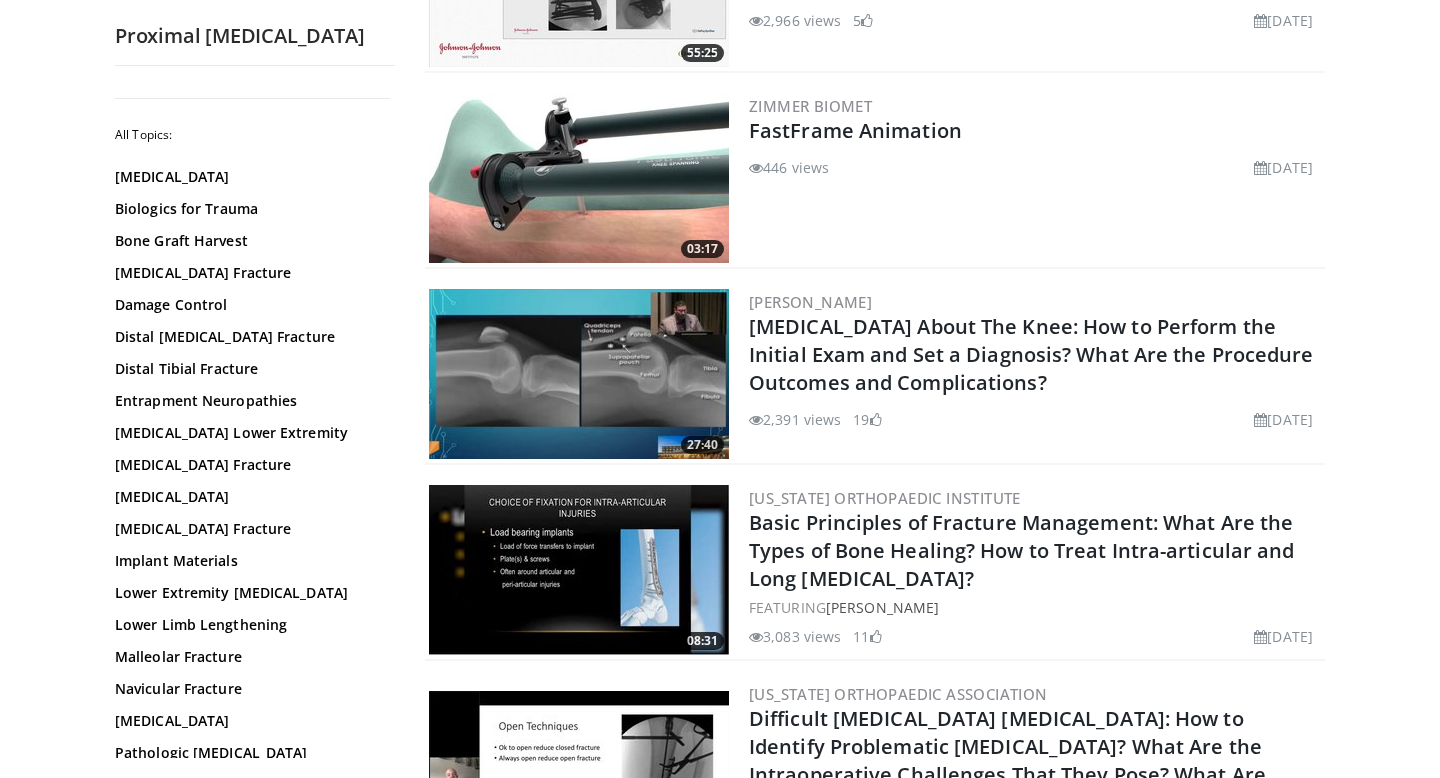 scroll, scrollTop: 573, scrollLeft: 0, axis: vertical 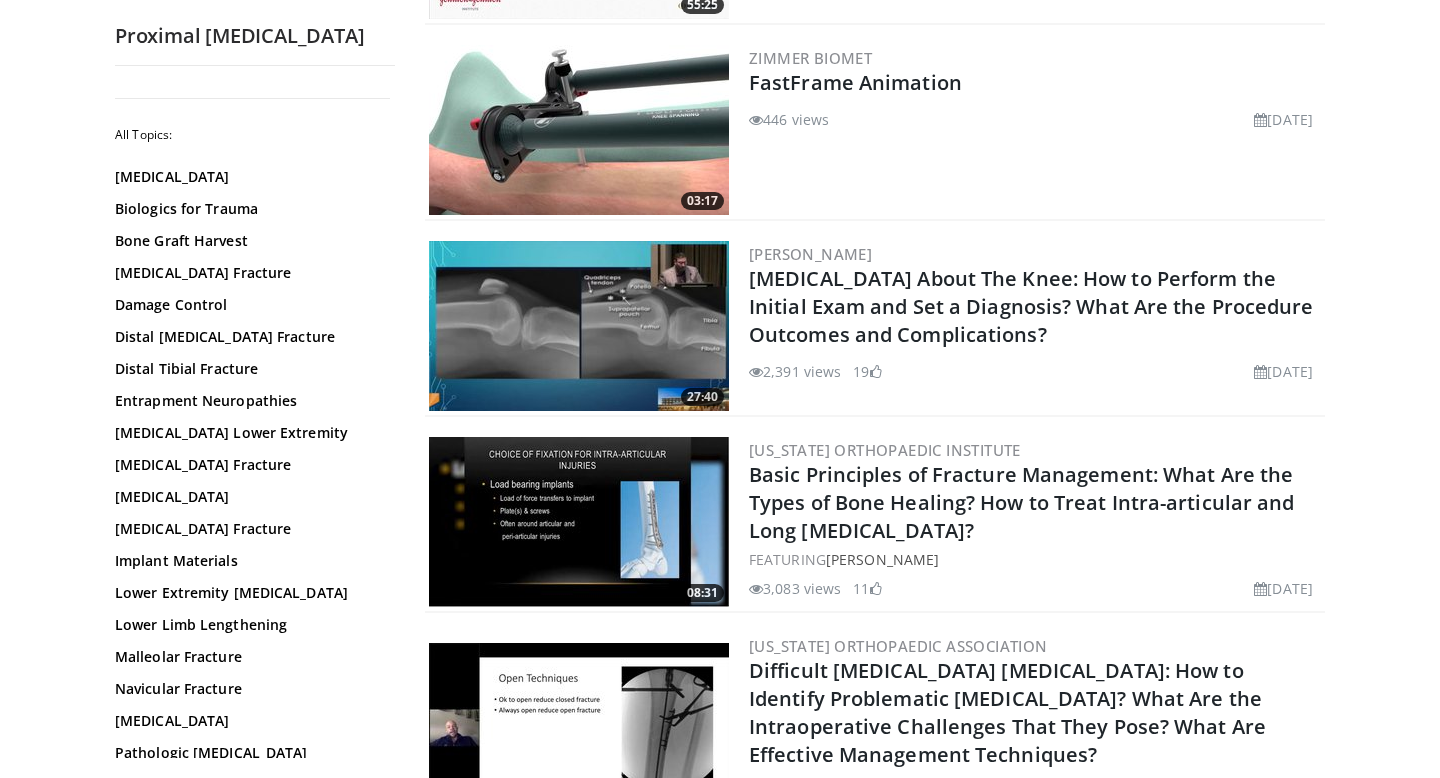 click on "[US_STATE] Orthopaedic Institute
Basic Principles of Fracture Management: What Are the Types of Bone Healing? How to Treat Intra-articular and Long [MEDICAL_DATA]?
FEATURING
[PERSON_NAME]
3,083 views
[DATE]
11" at bounding box center [1035, 522] 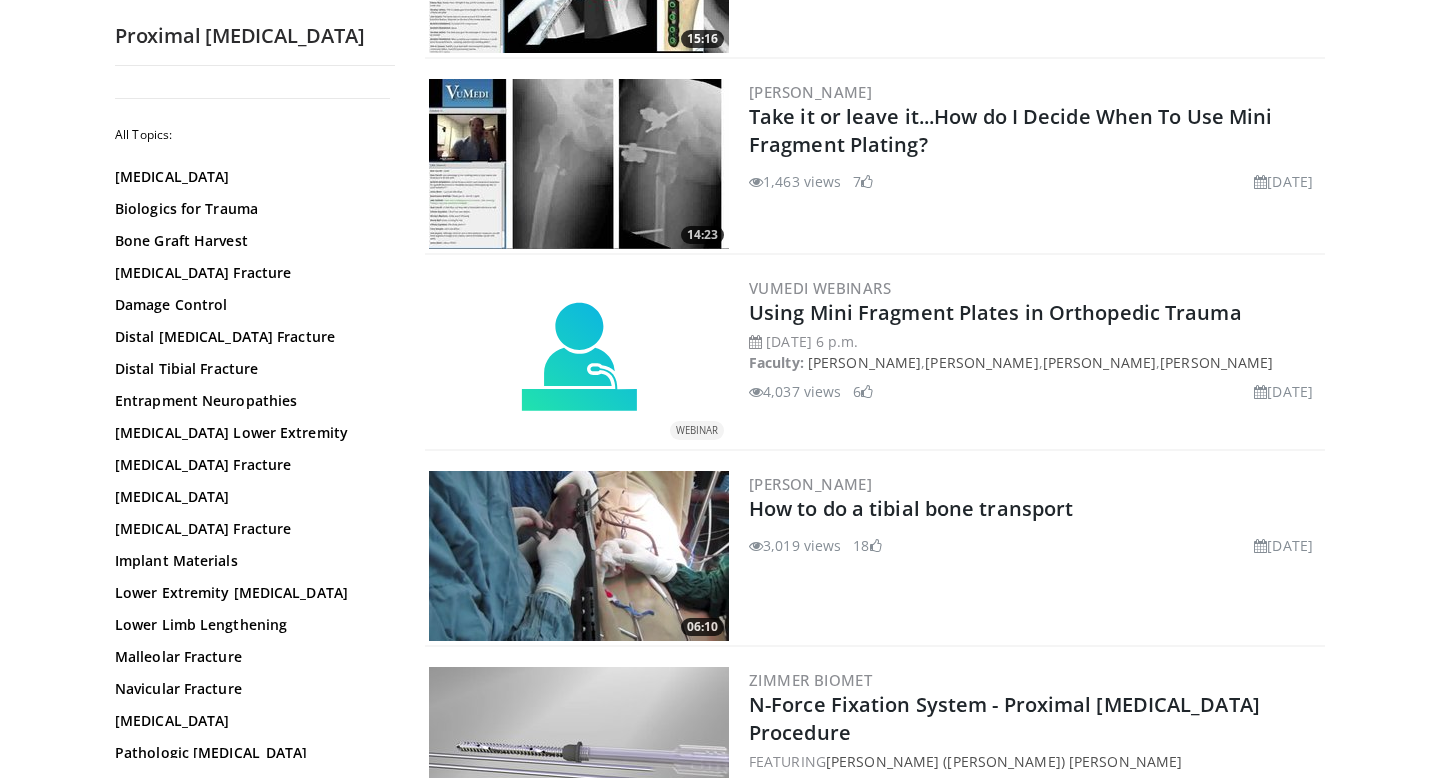 scroll, scrollTop: 3307, scrollLeft: 0, axis: vertical 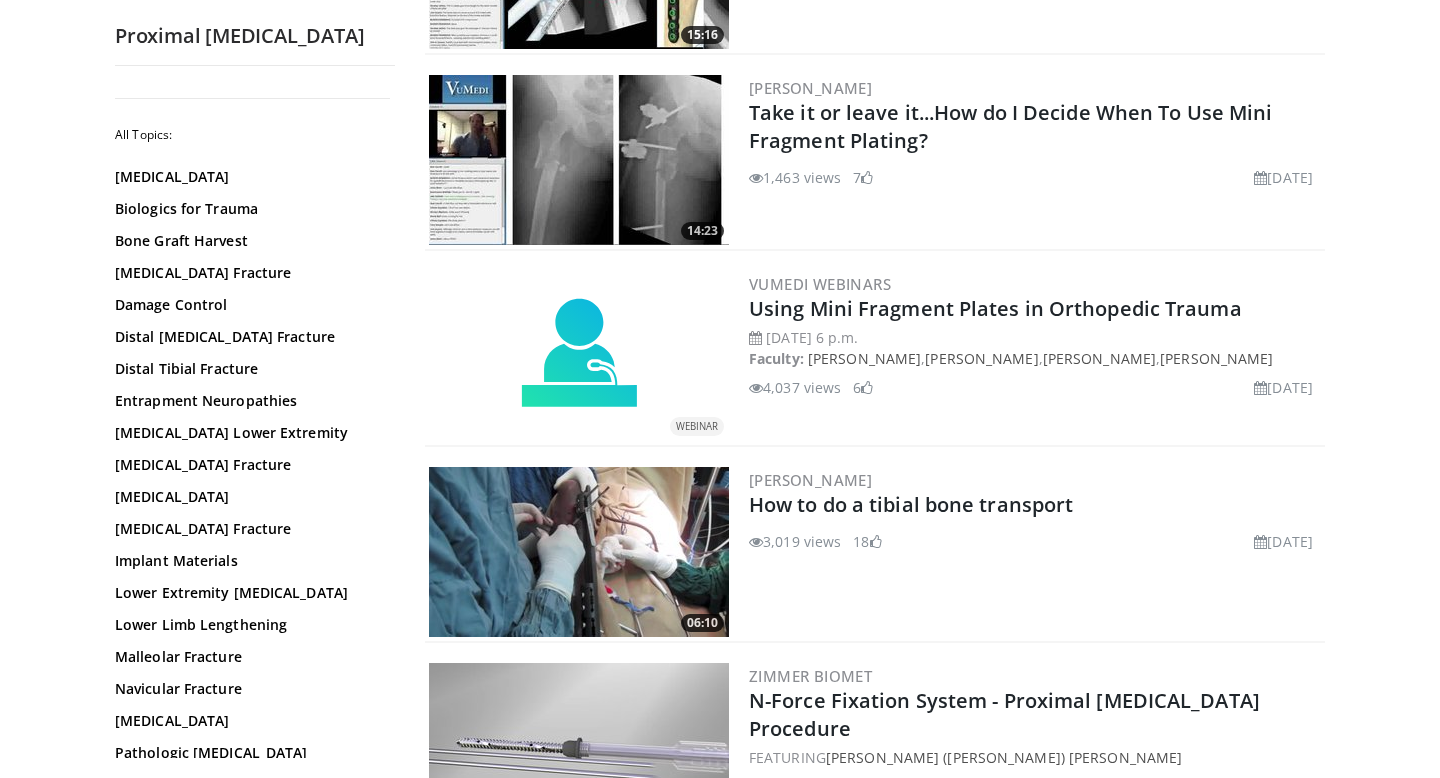 click on "Duane Anderson
How to do a tibial bone transport
3,019 views
October 3, 2016
18" at bounding box center [1035, 552] 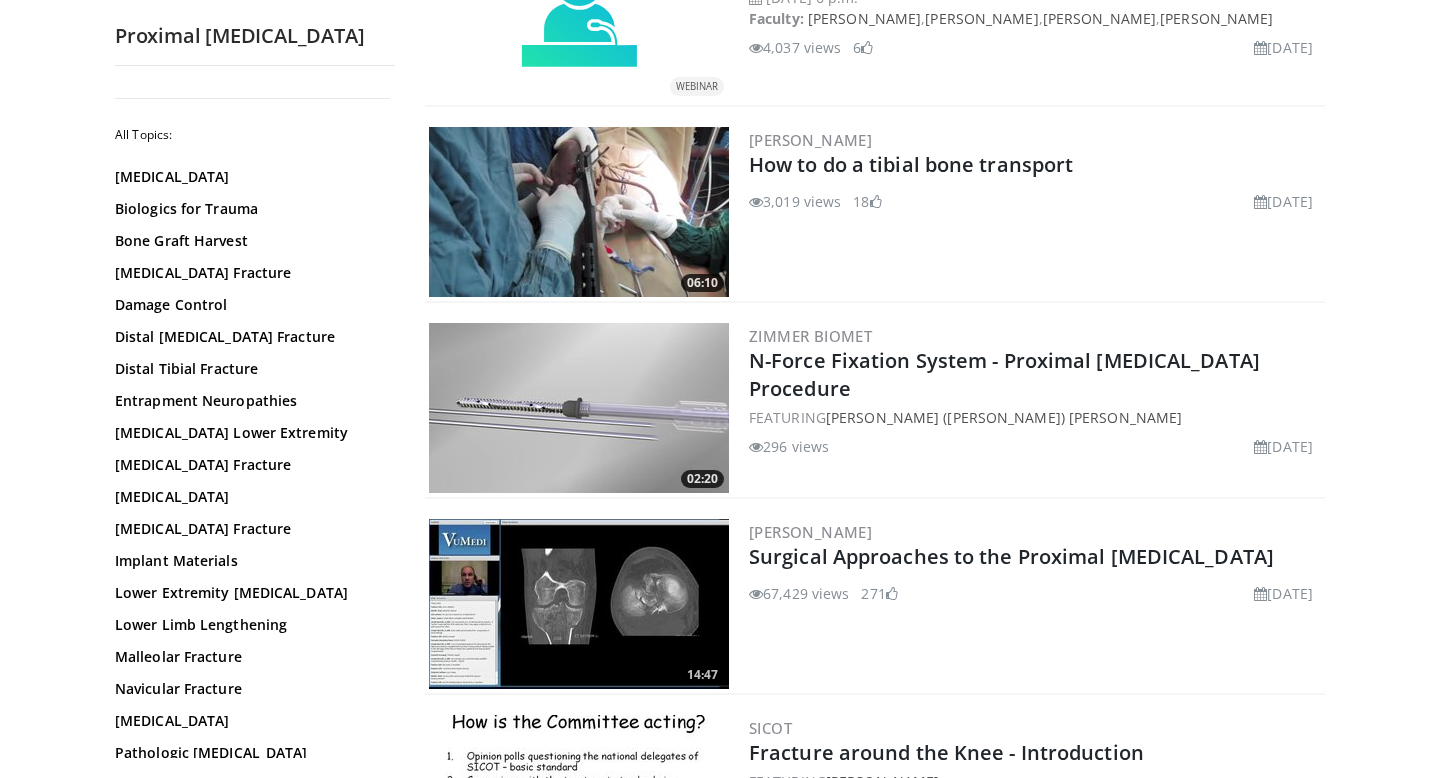 scroll, scrollTop: 3649, scrollLeft: 0, axis: vertical 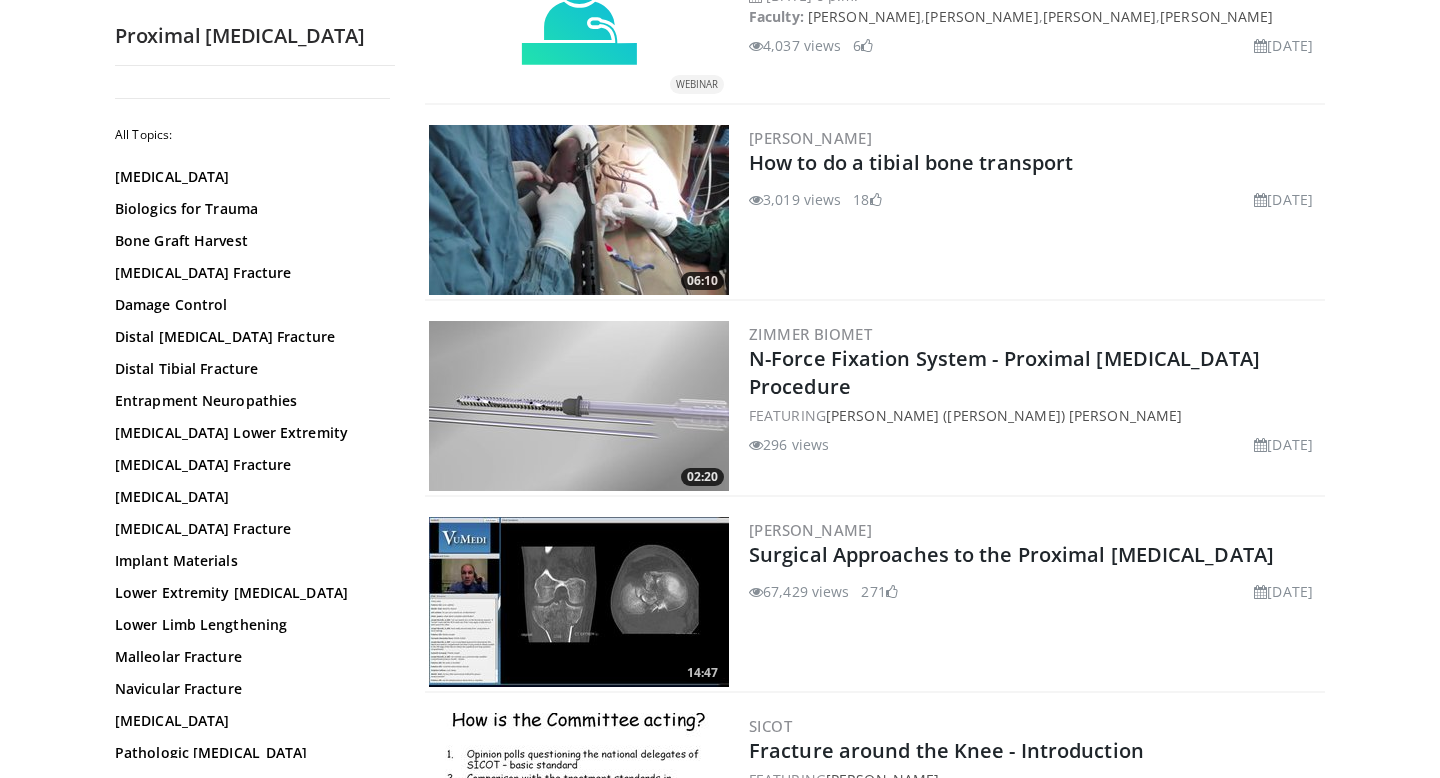 click on "Surgical Approaches to the Proximal [MEDICAL_DATA]" at bounding box center [1011, 554] 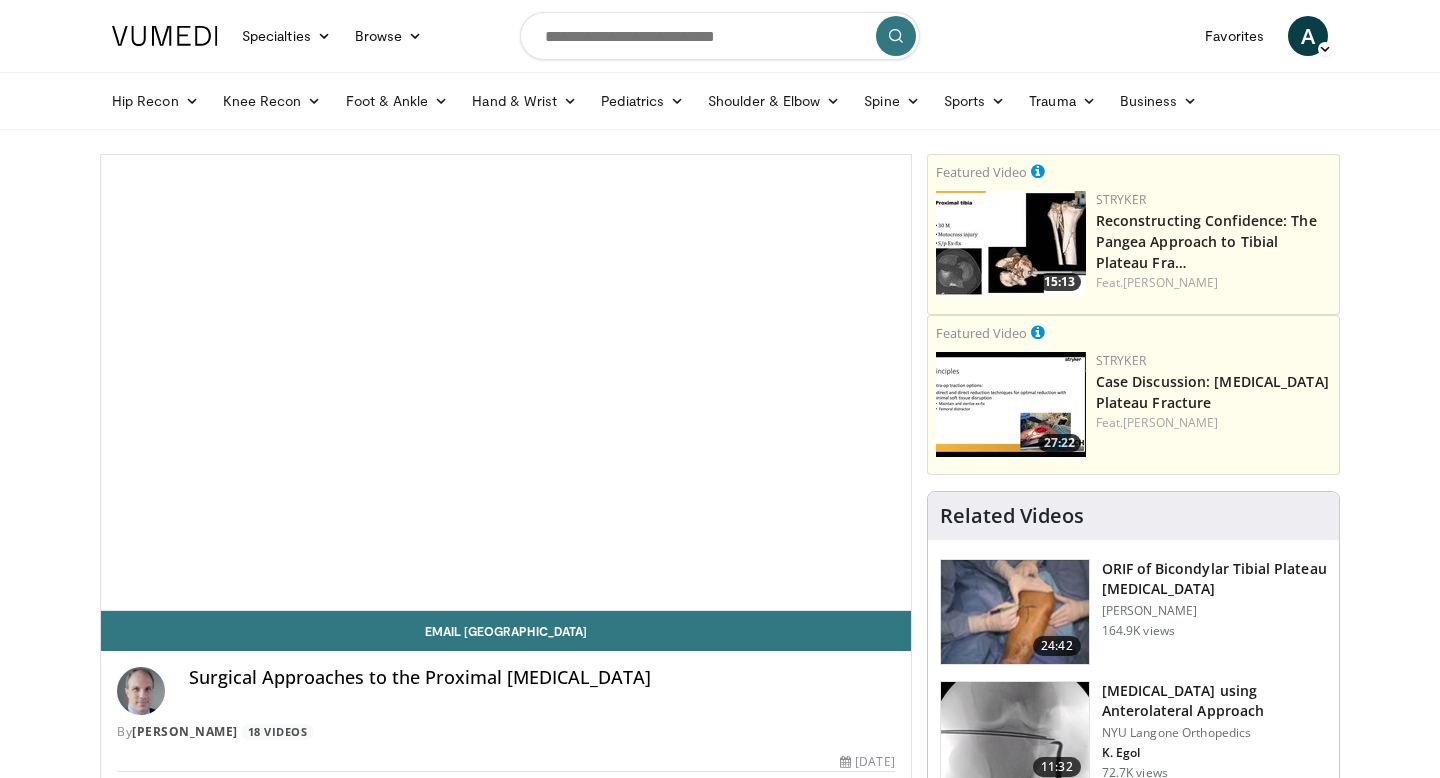 scroll, scrollTop: 0, scrollLeft: 0, axis: both 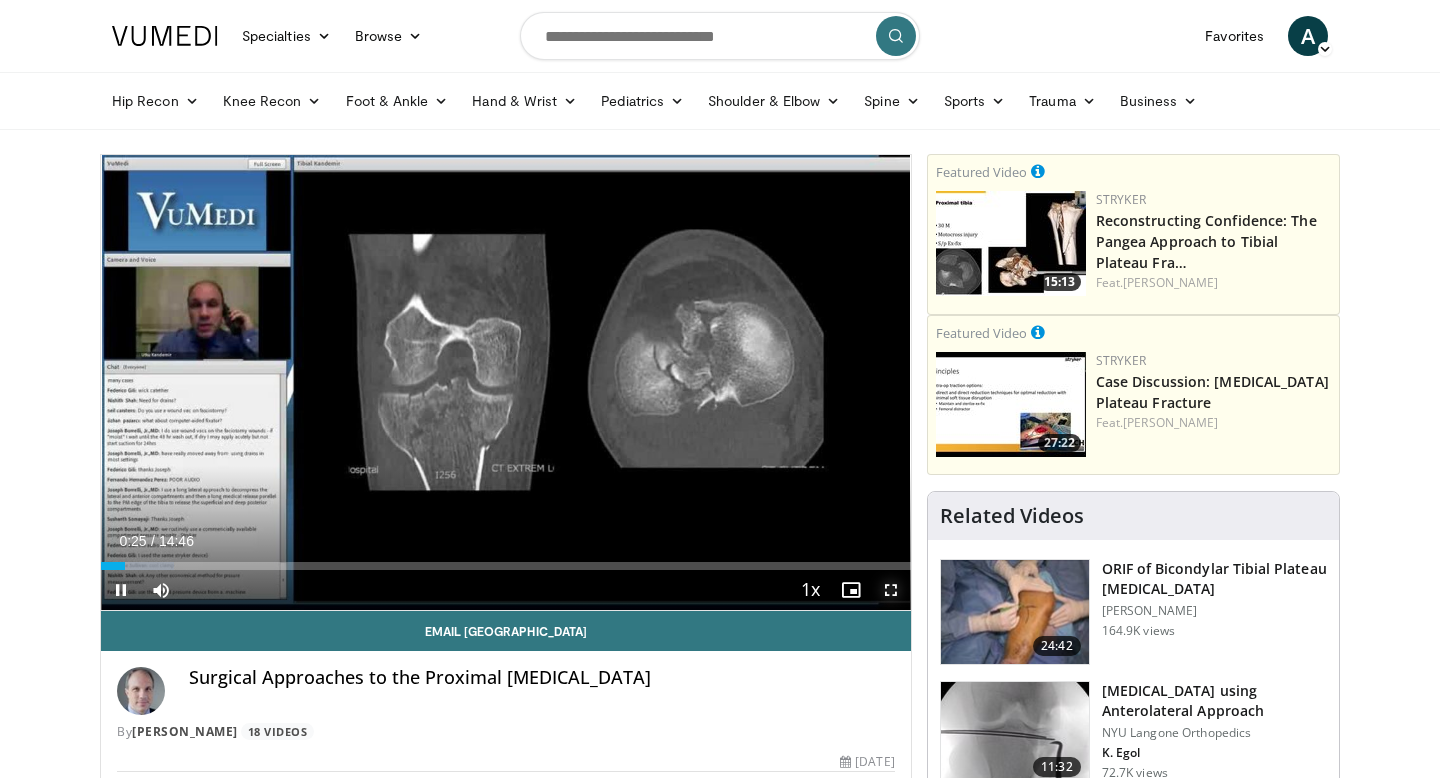 click at bounding box center [891, 590] 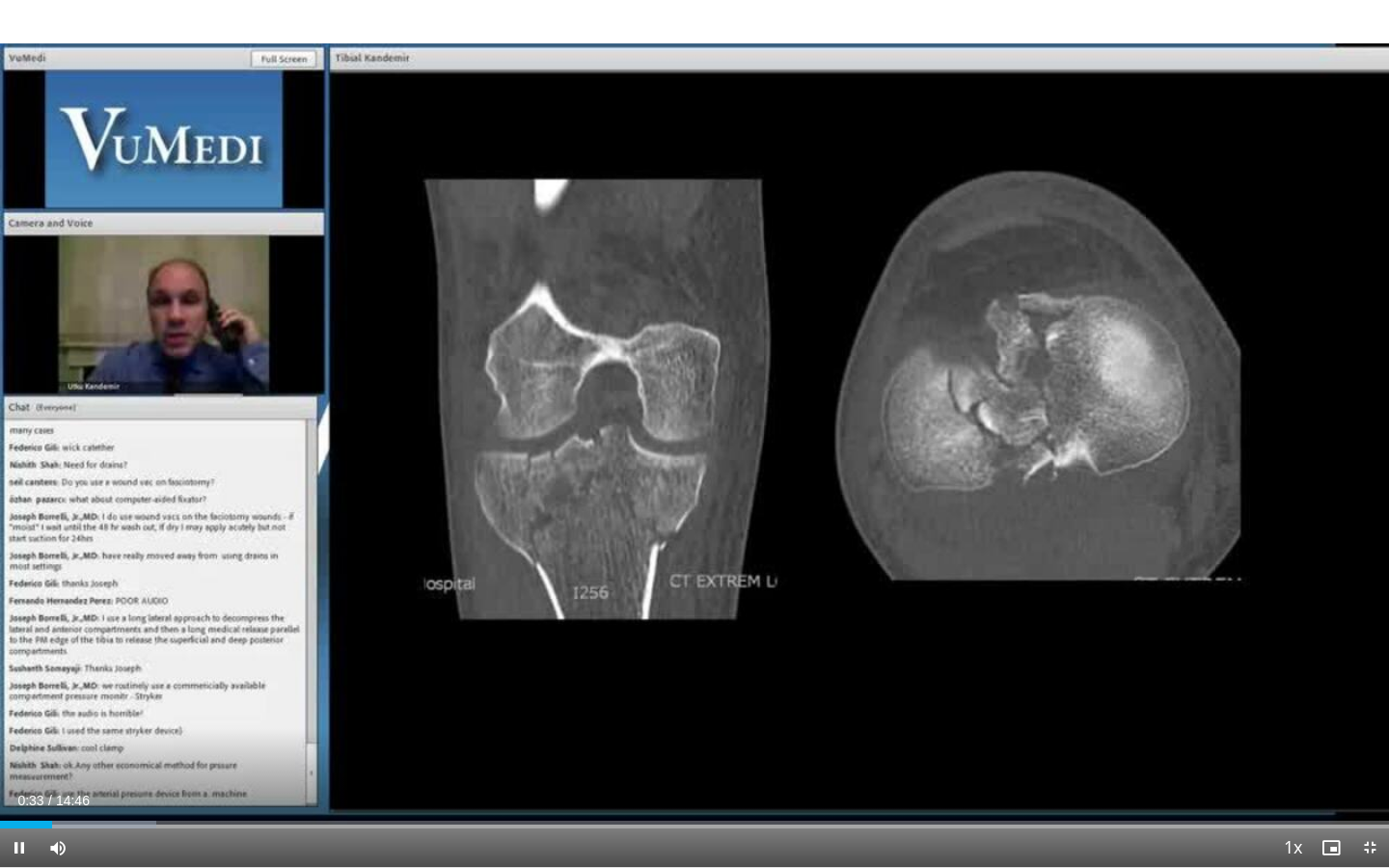 click on "Current Time  0:33 / Duration  14:46 Pause Skip Backward Skip Forward Mute Loaded :  11.25% 00:33 01:07 Stream Type  LIVE Seek to live, currently behind live LIVE   1x Playback Rate 0.5x 0.75x 1x , selected 1.25x 1.5x 1.75x 2x Chapters Chapters Descriptions descriptions off , selected Captions captions settings , opens captions settings dialog captions off , selected Audio Track en (Main) , selected Exit Fullscreen Enable picture-in-picture mode" at bounding box center (694, 848) 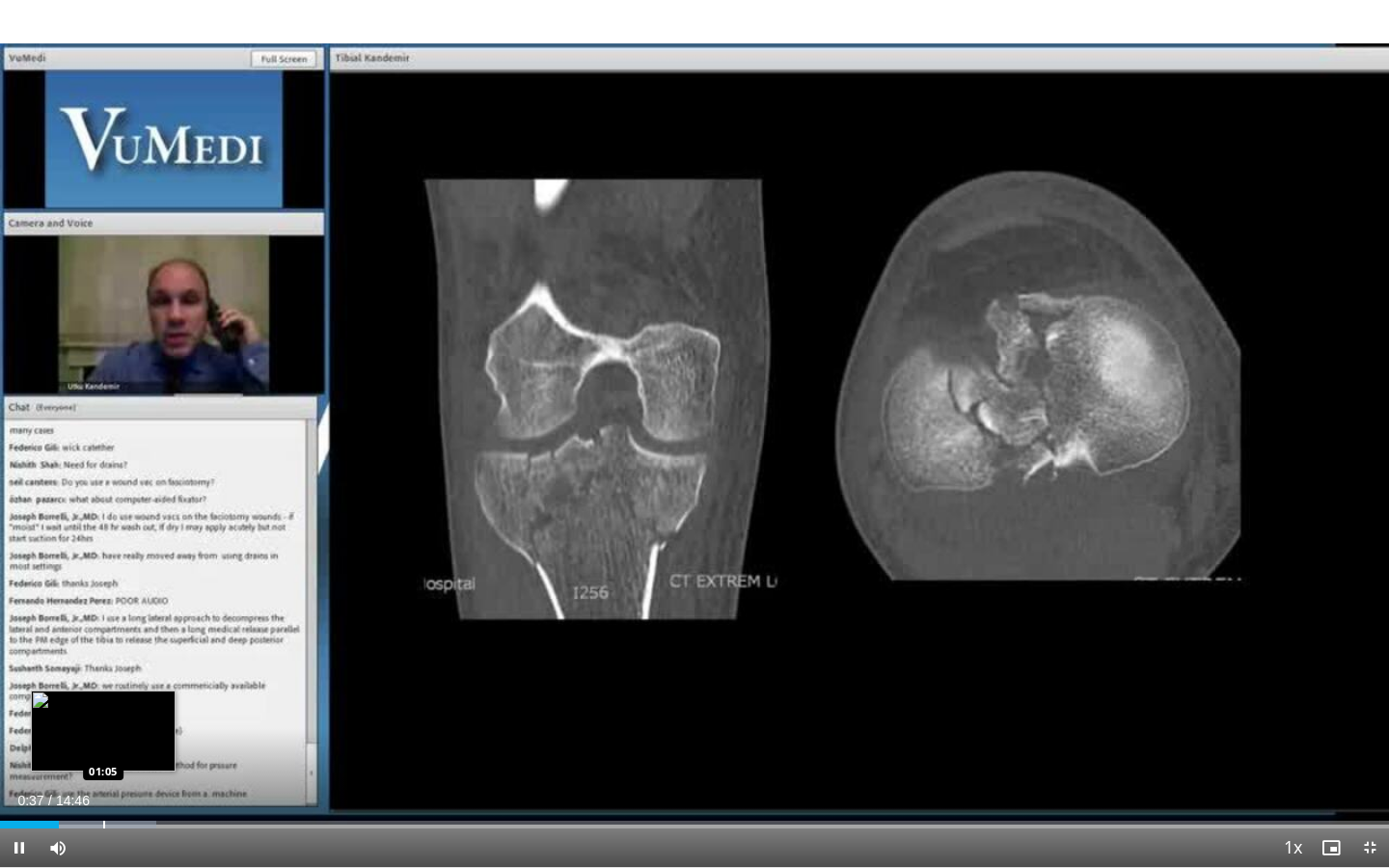 click at bounding box center [104, 825] 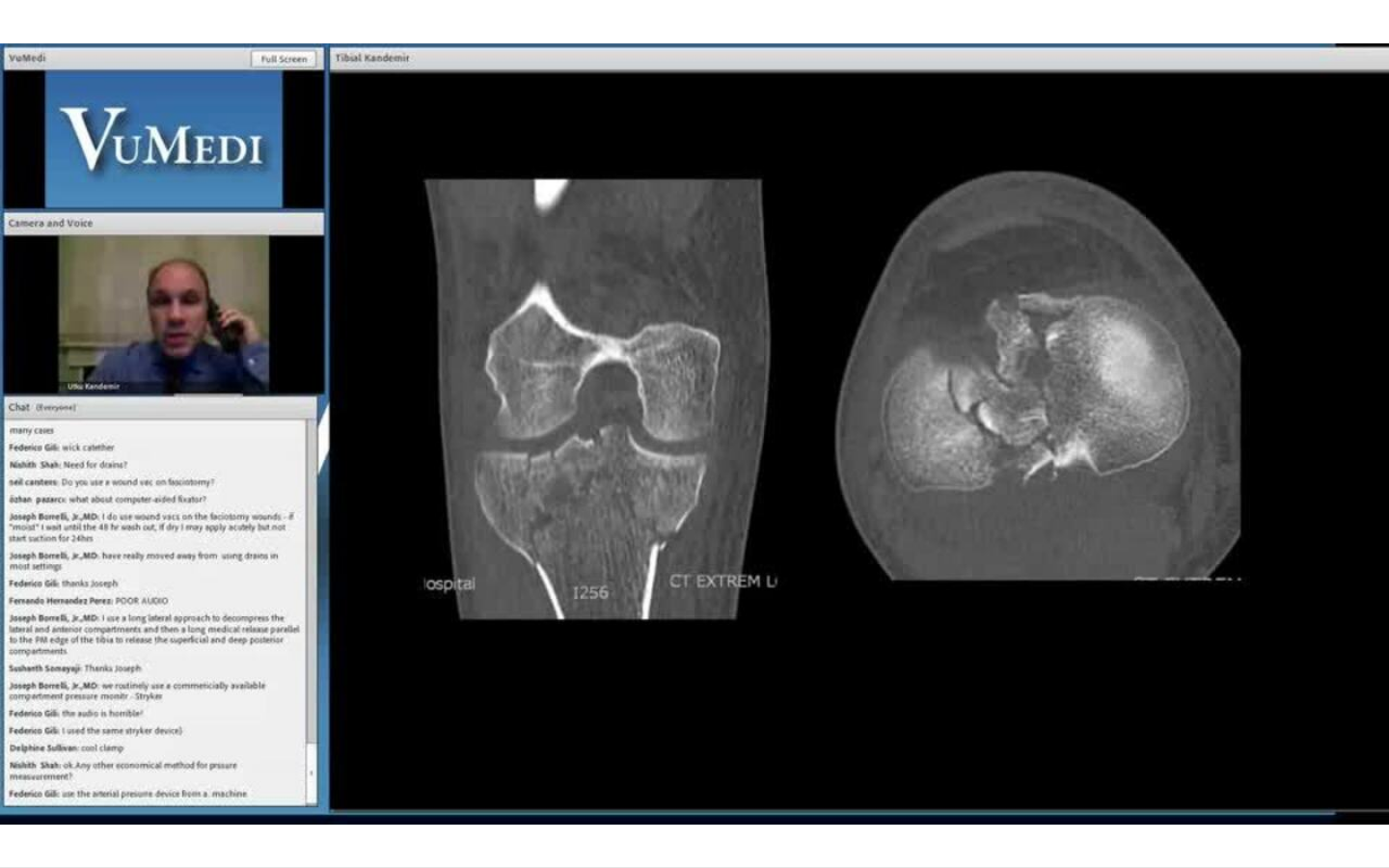 click on "10 seconds
Tap to unmute" at bounding box center (694, 433) 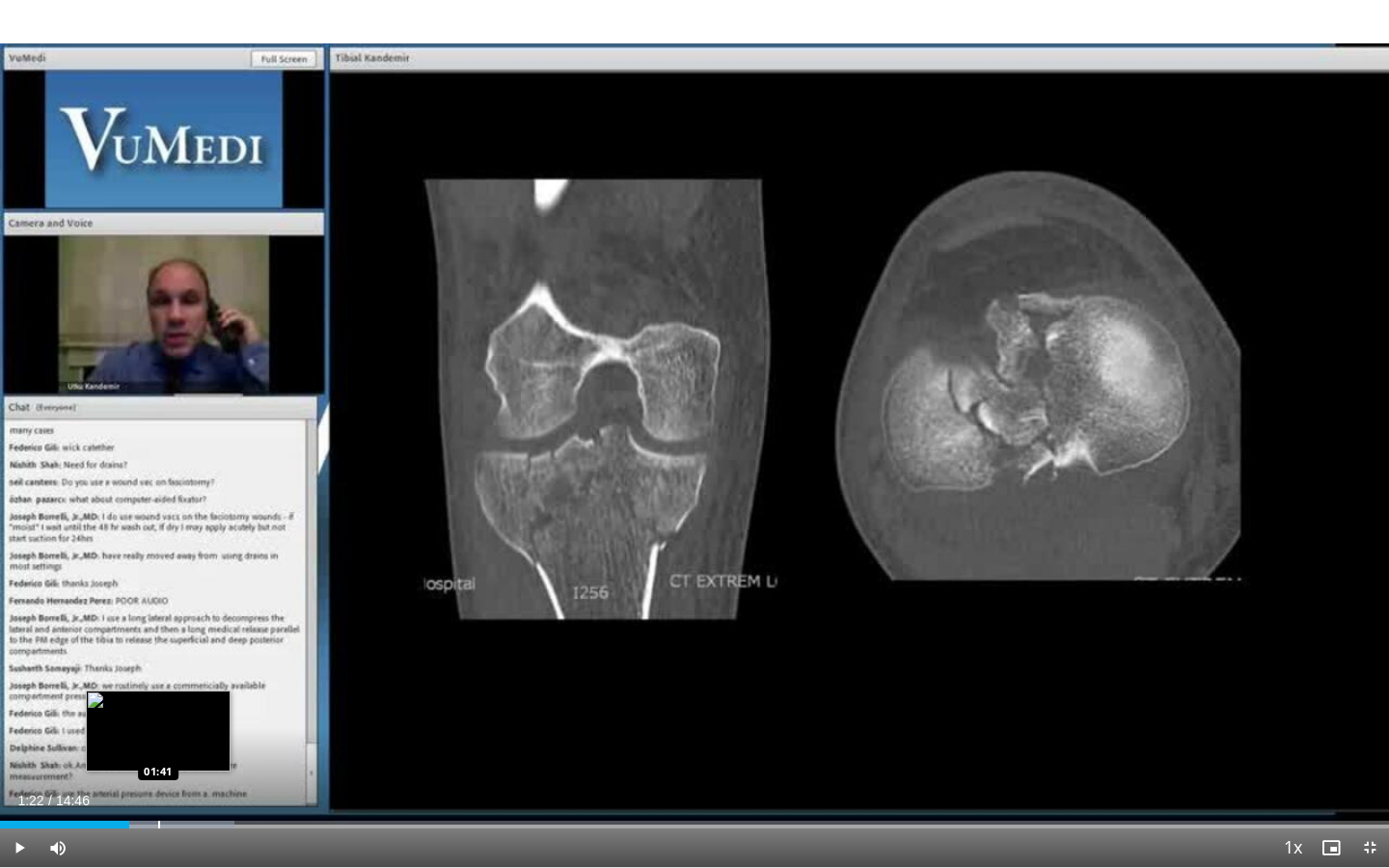 click at bounding box center [157, 825] 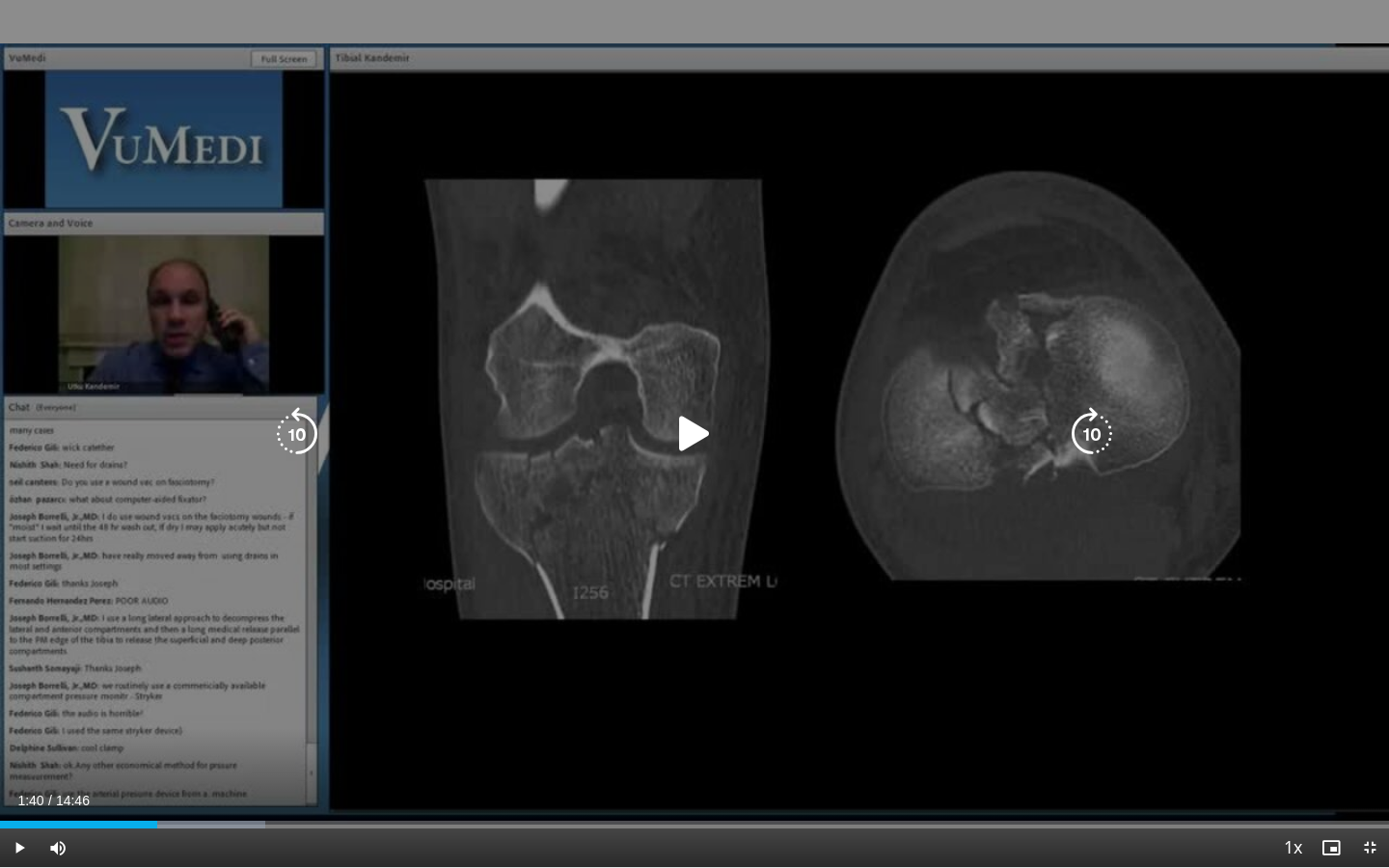 click on "10 seconds
Tap to unmute" at bounding box center (694, 433) 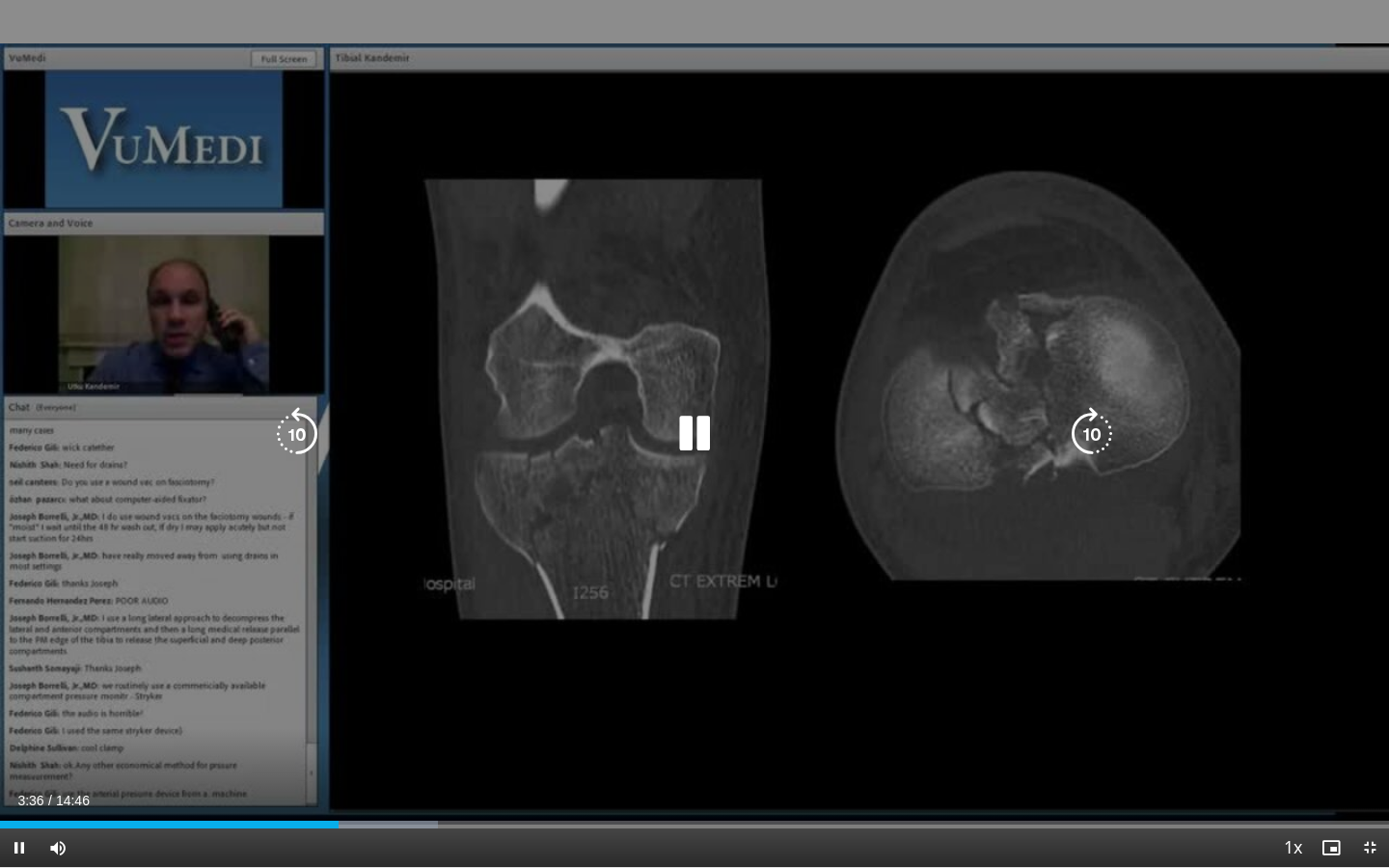 click on "10 seconds
Tap to unmute" at bounding box center (694, 433) 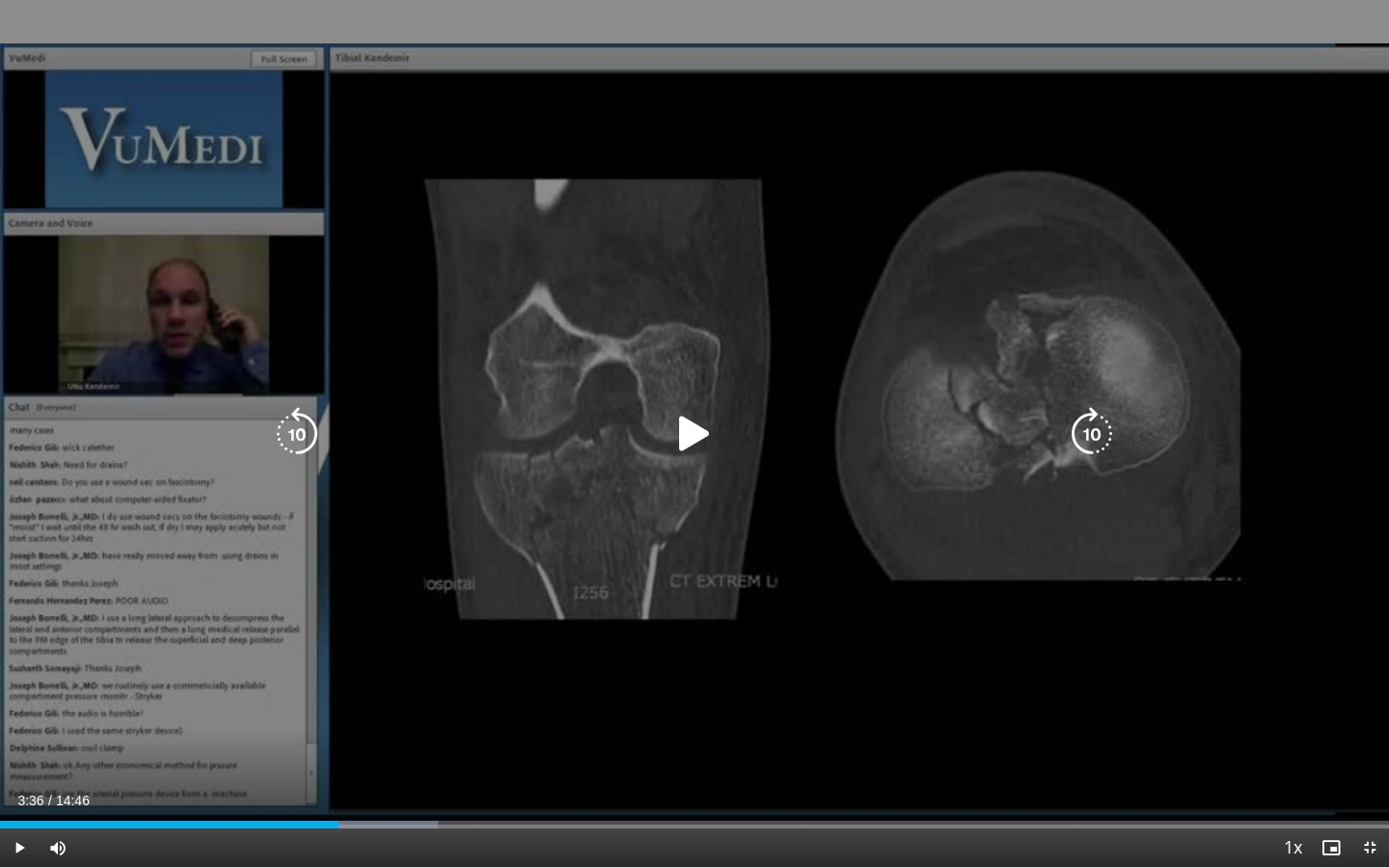 click on "10 seconds
Tap to unmute" at bounding box center (694, 433) 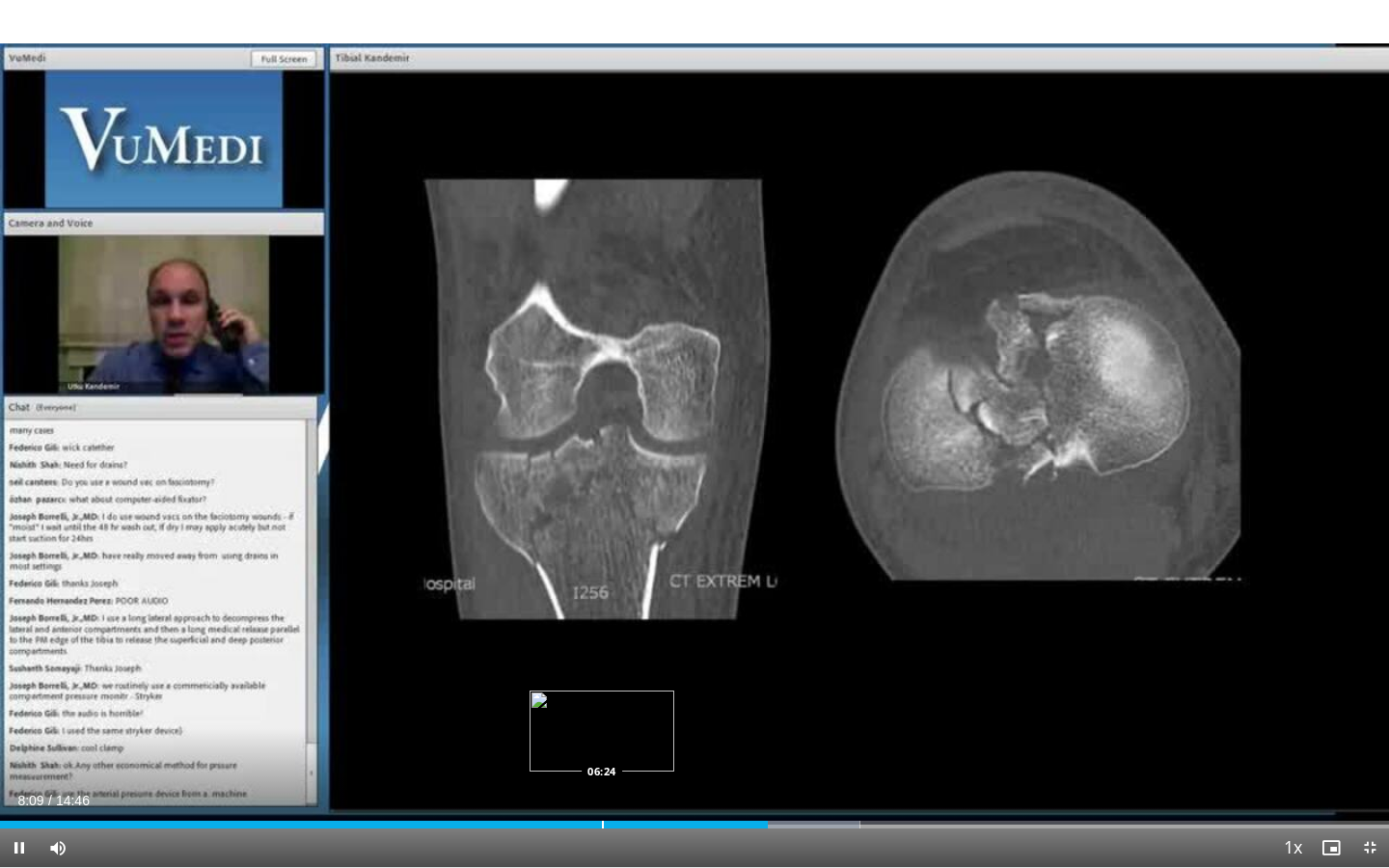 click at bounding box center [603, 825] 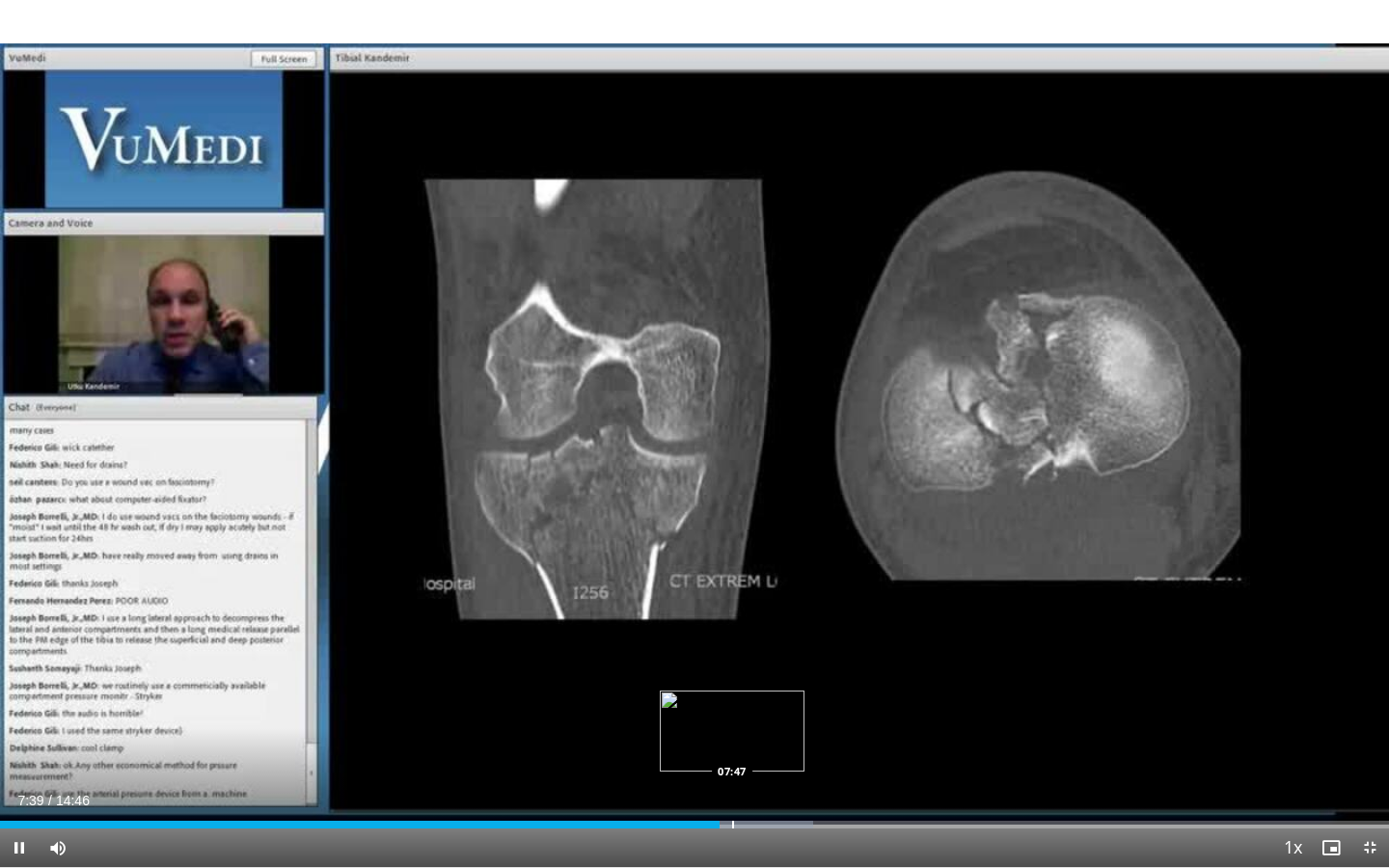 click at bounding box center [733, 825] 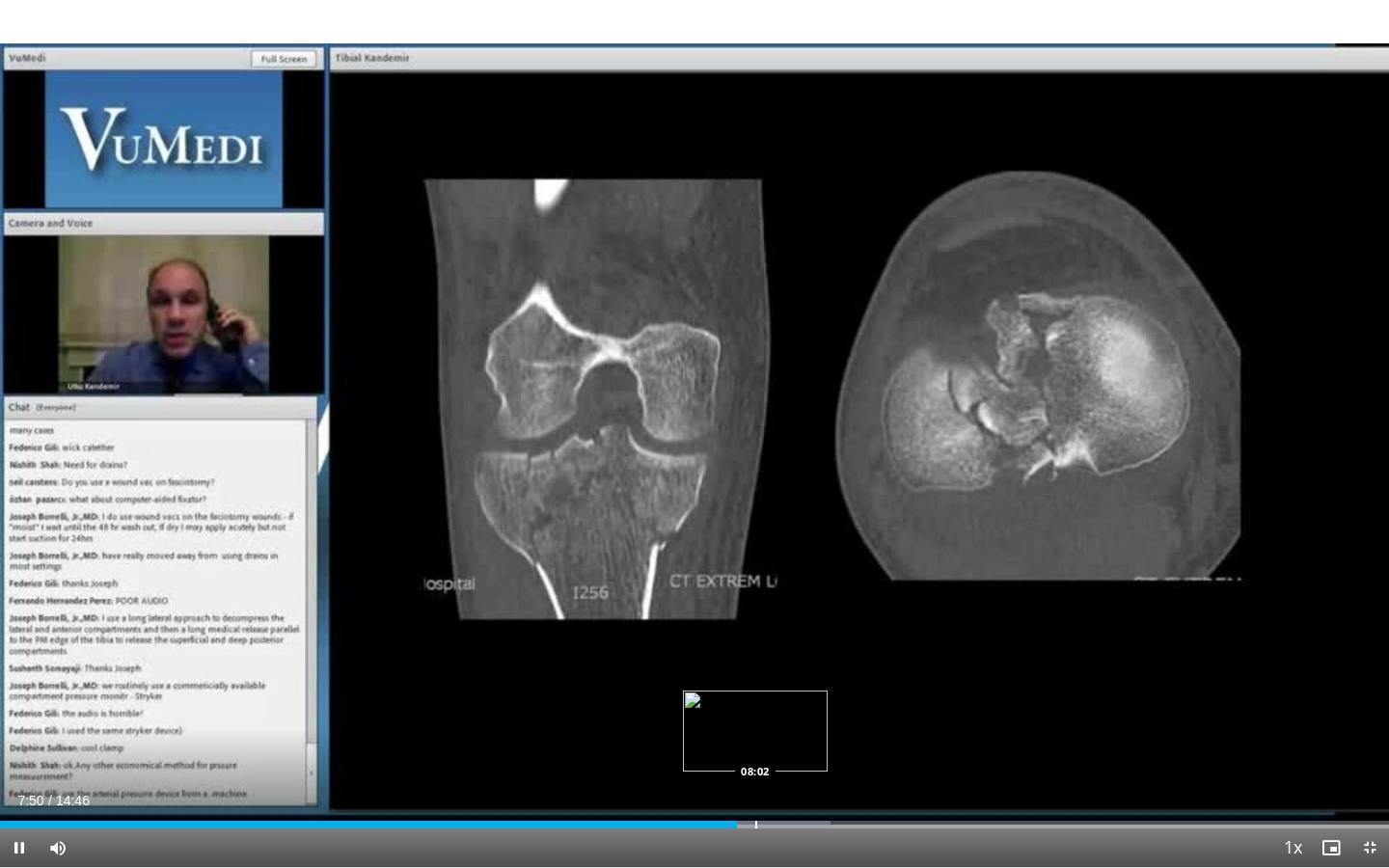 click at bounding box center [756, 825] 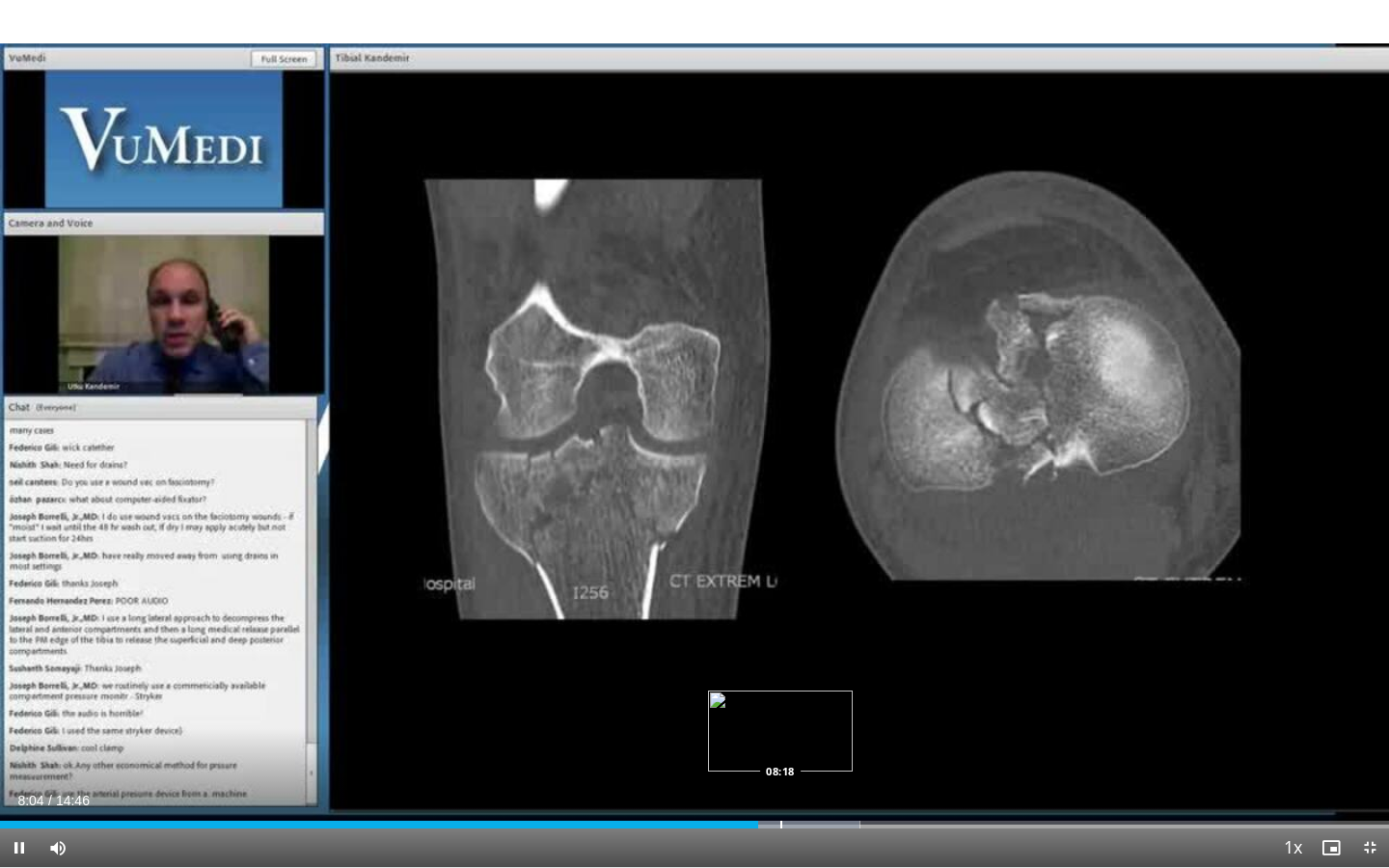 click at bounding box center [781, 825] 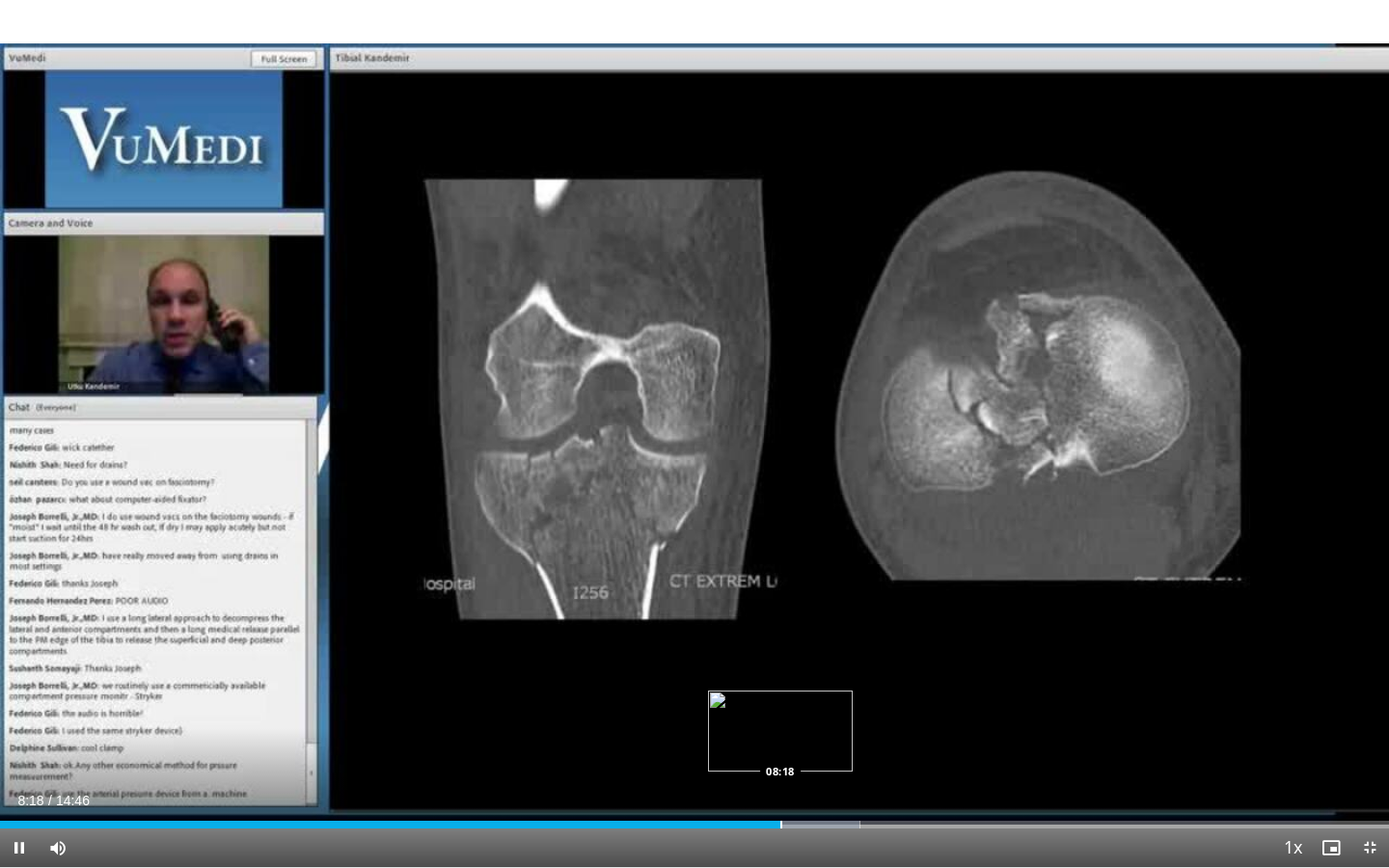 click at bounding box center [781, 825] 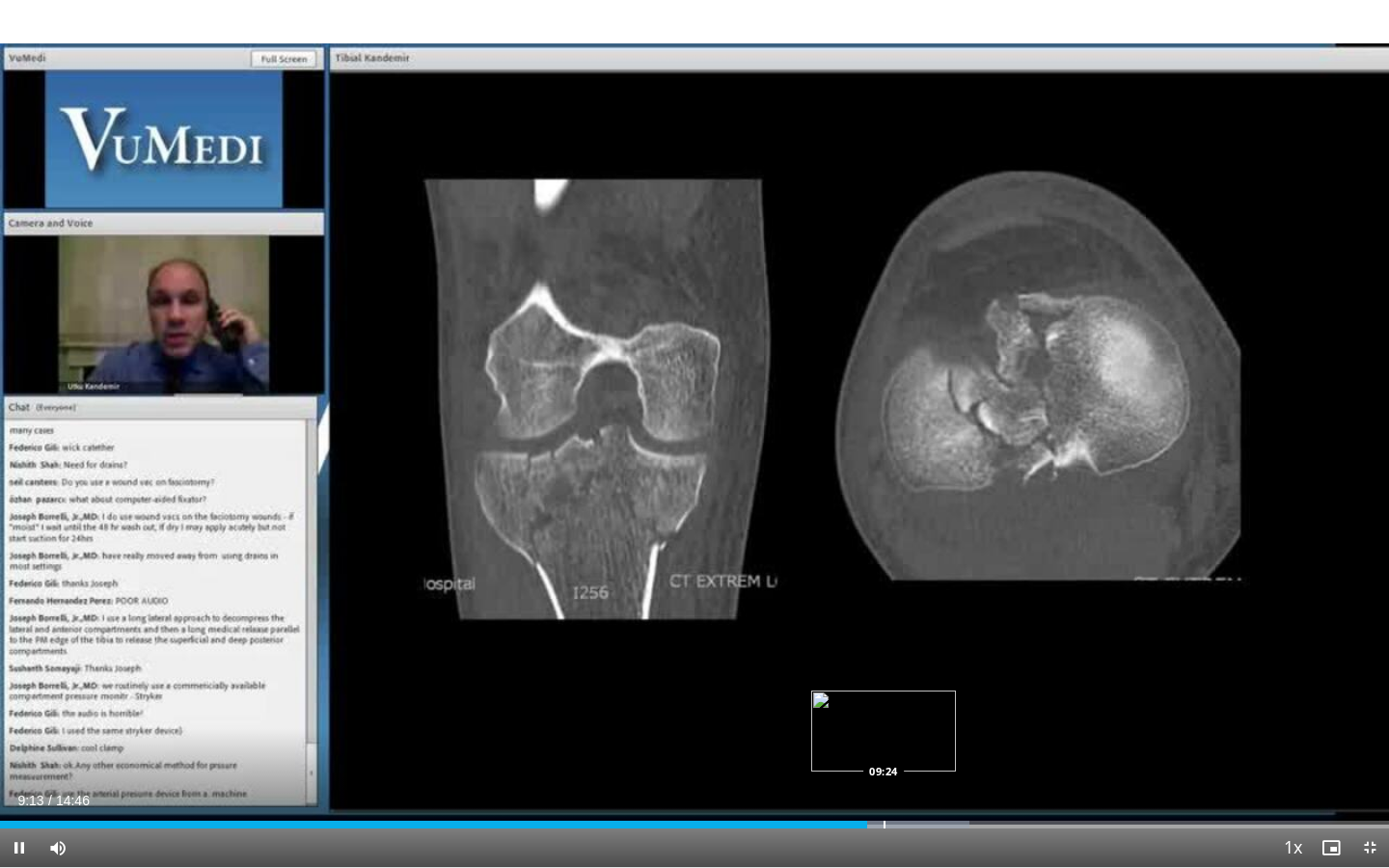 click at bounding box center [885, 825] 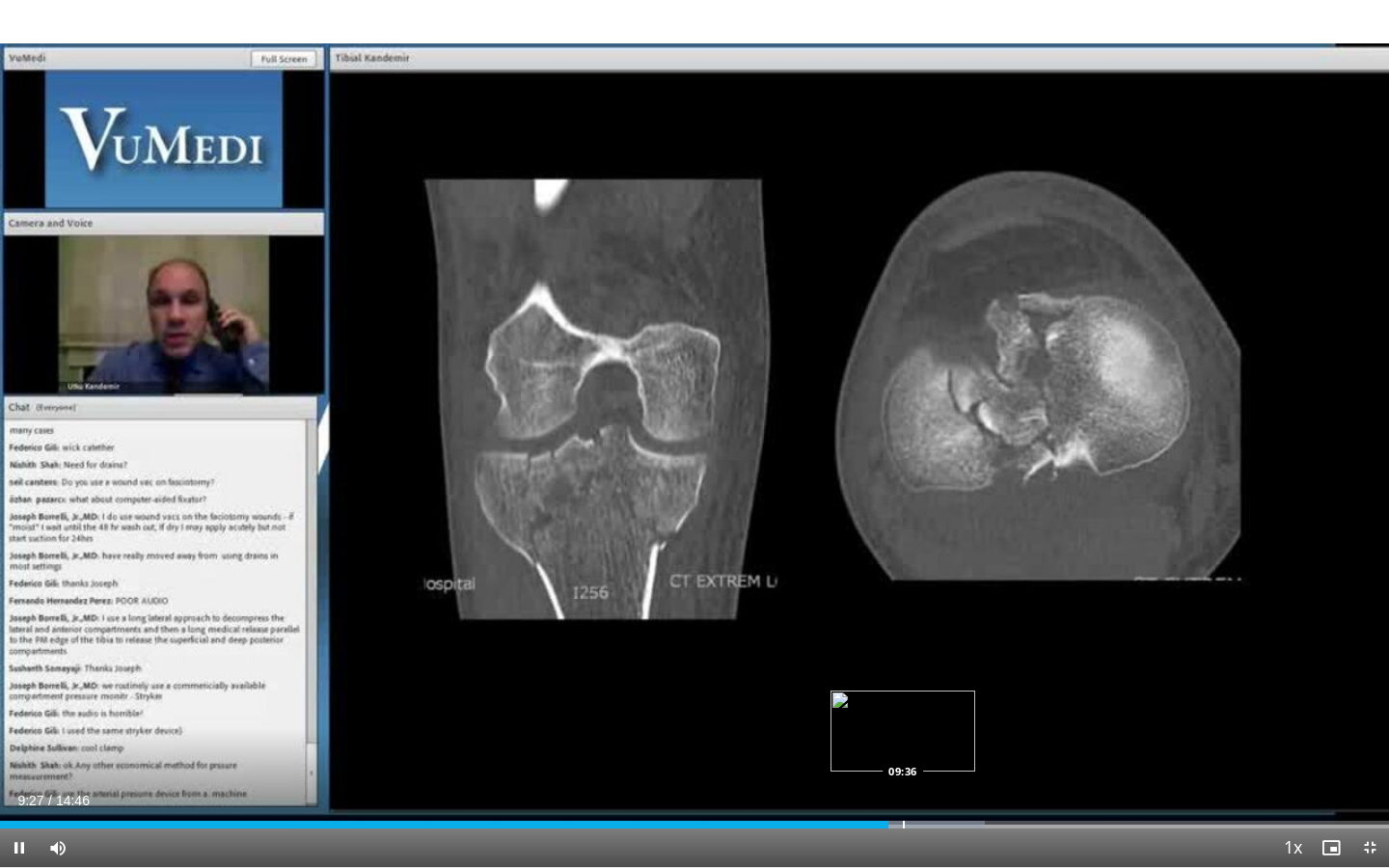 click at bounding box center (904, 825) 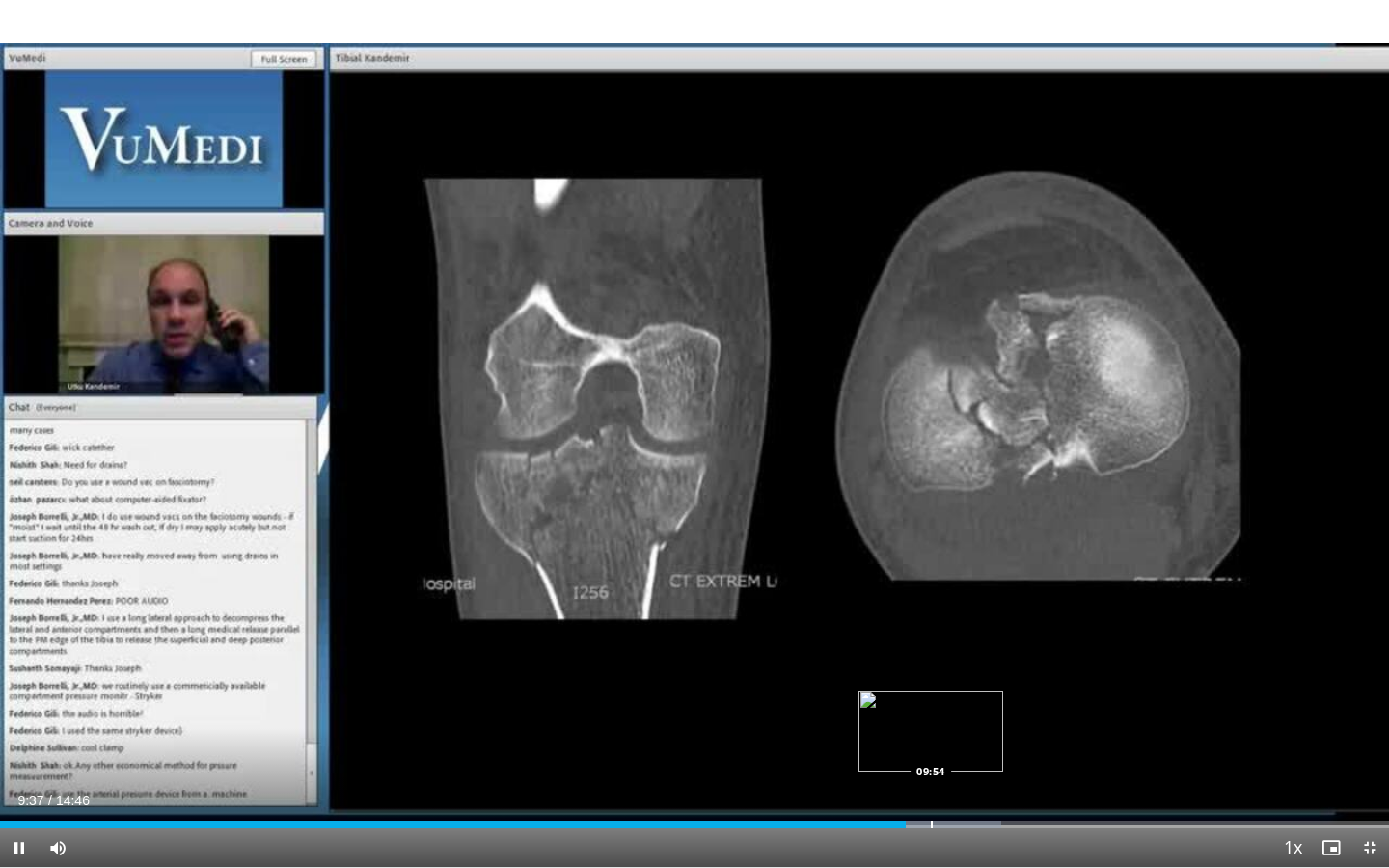 click at bounding box center [928, 825] 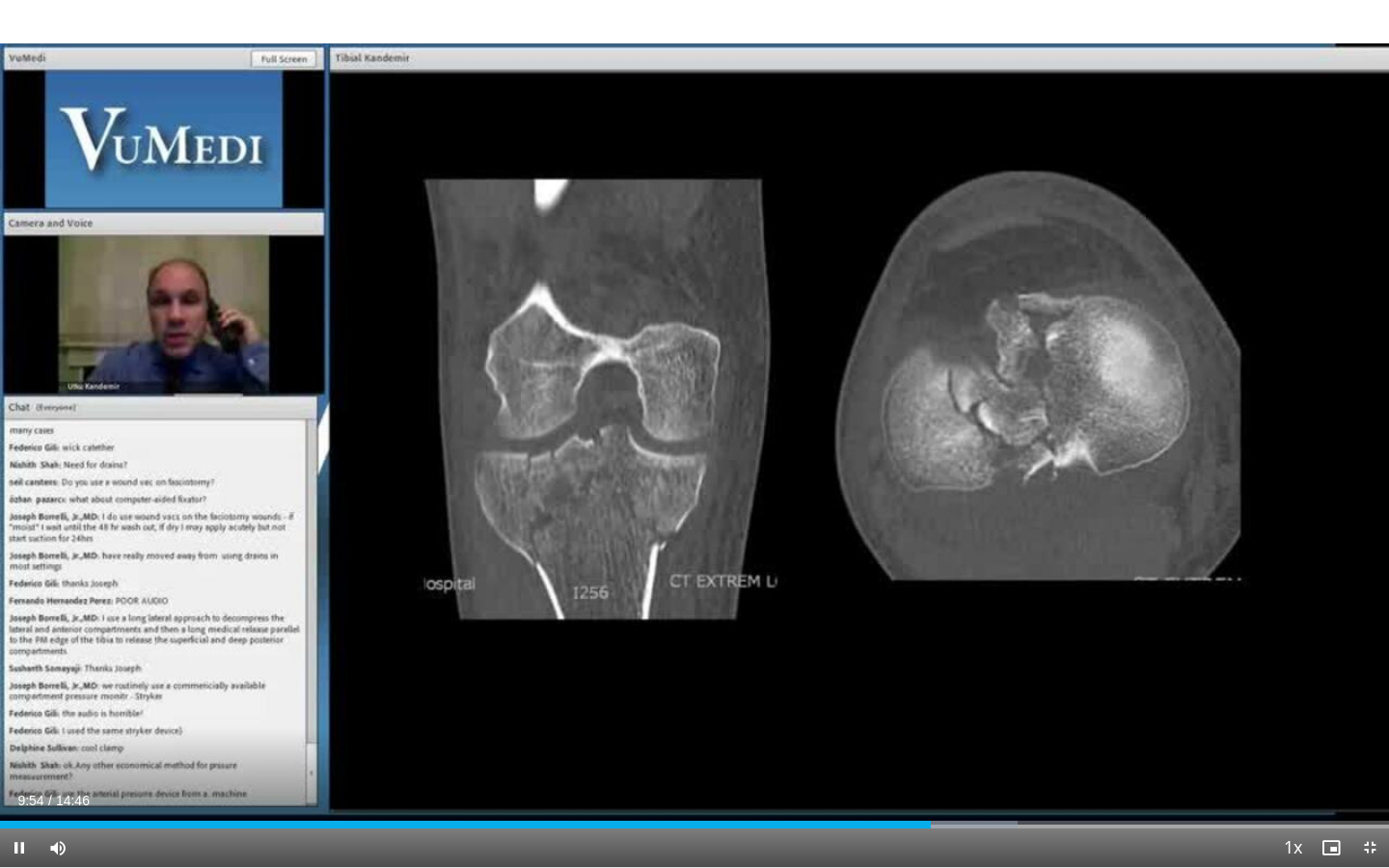 click on "Current Time  9:54 / Duration  14:46 Pause Skip Backward Skip Forward Mute Loaded :  73.29% 09:54 10:01 Stream Type  LIVE Seek to live, currently behind live LIVE   1x Playback Rate 0.5x 0.75x 1x , selected 1.25x 1.5x 1.75x 2x Chapters Chapters Descriptions descriptions off , selected Captions captions settings , opens captions settings dialog captions off , selected Audio Track en (Main) , selected Exit Fullscreen Enable picture-in-picture mode" at bounding box center (694, 848) 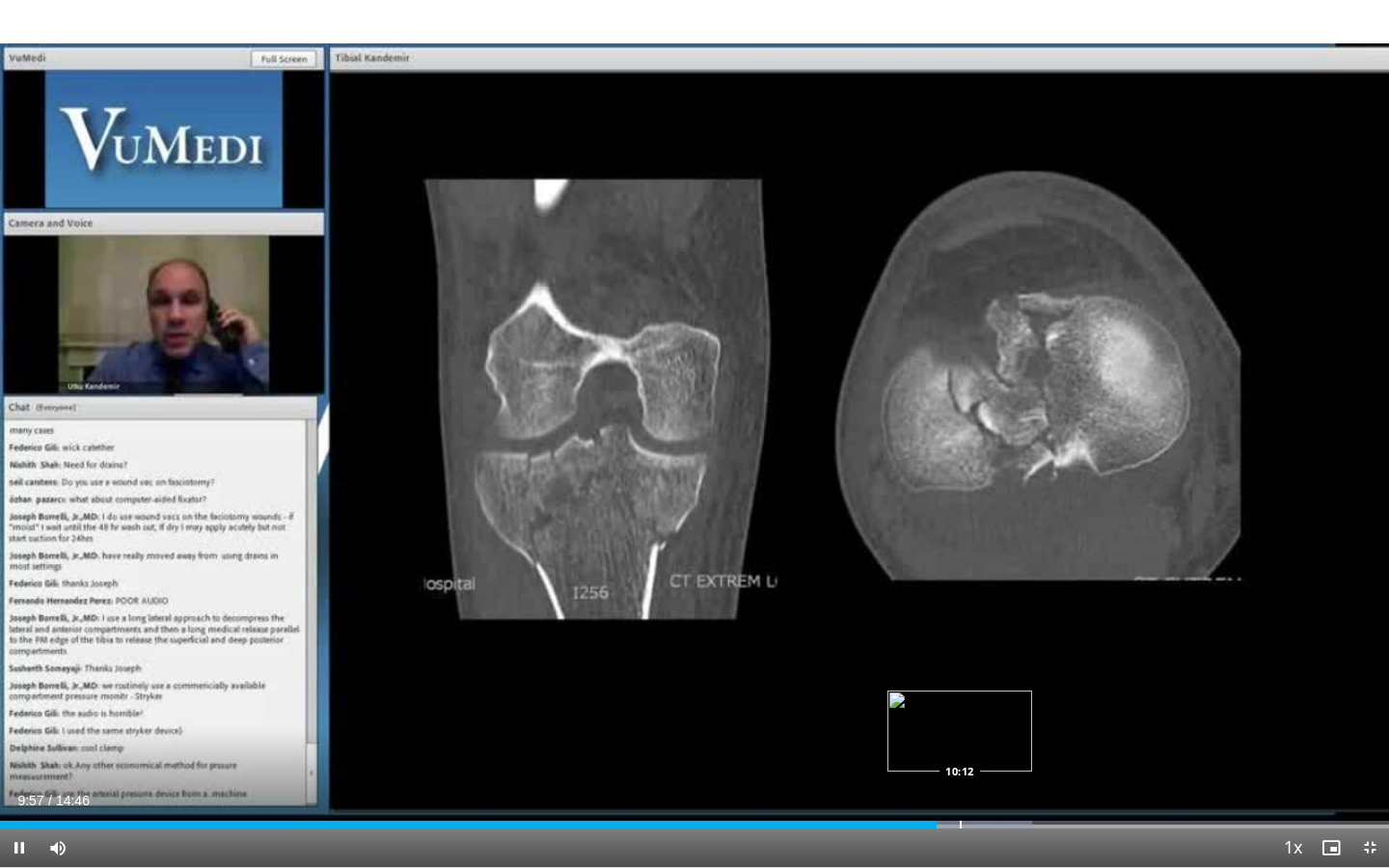 click at bounding box center [961, 825] 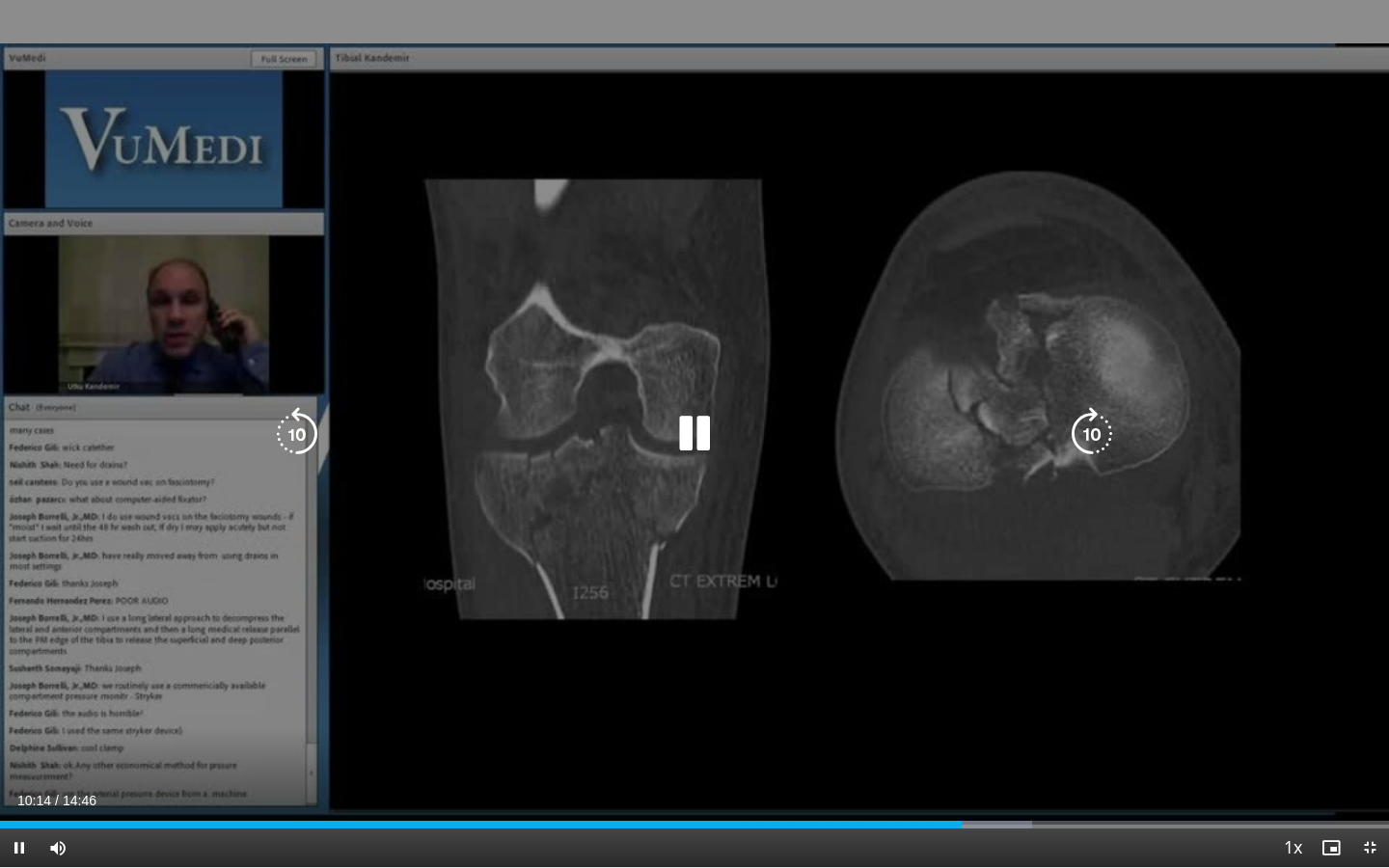 click on "Current Time  10:14 / Duration  14:46 Pause Skip Backward Skip Forward Mute Loaded :  74.30% 10:14 10:12 Stream Type  LIVE Seek to live, currently behind live LIVE   1x Playback Rate 0.5x 0.75x 1x , selected 1.25x 1.5x 1.75x 2x Chapters Chapters Descriptions descriptions off , selected Captions captions settings , opens captions settings dialog captions off , selected Audio Track en (Main) , selected Exit Fullscreen Enable picture-in-picture mode" at bounding box center (694, 848) 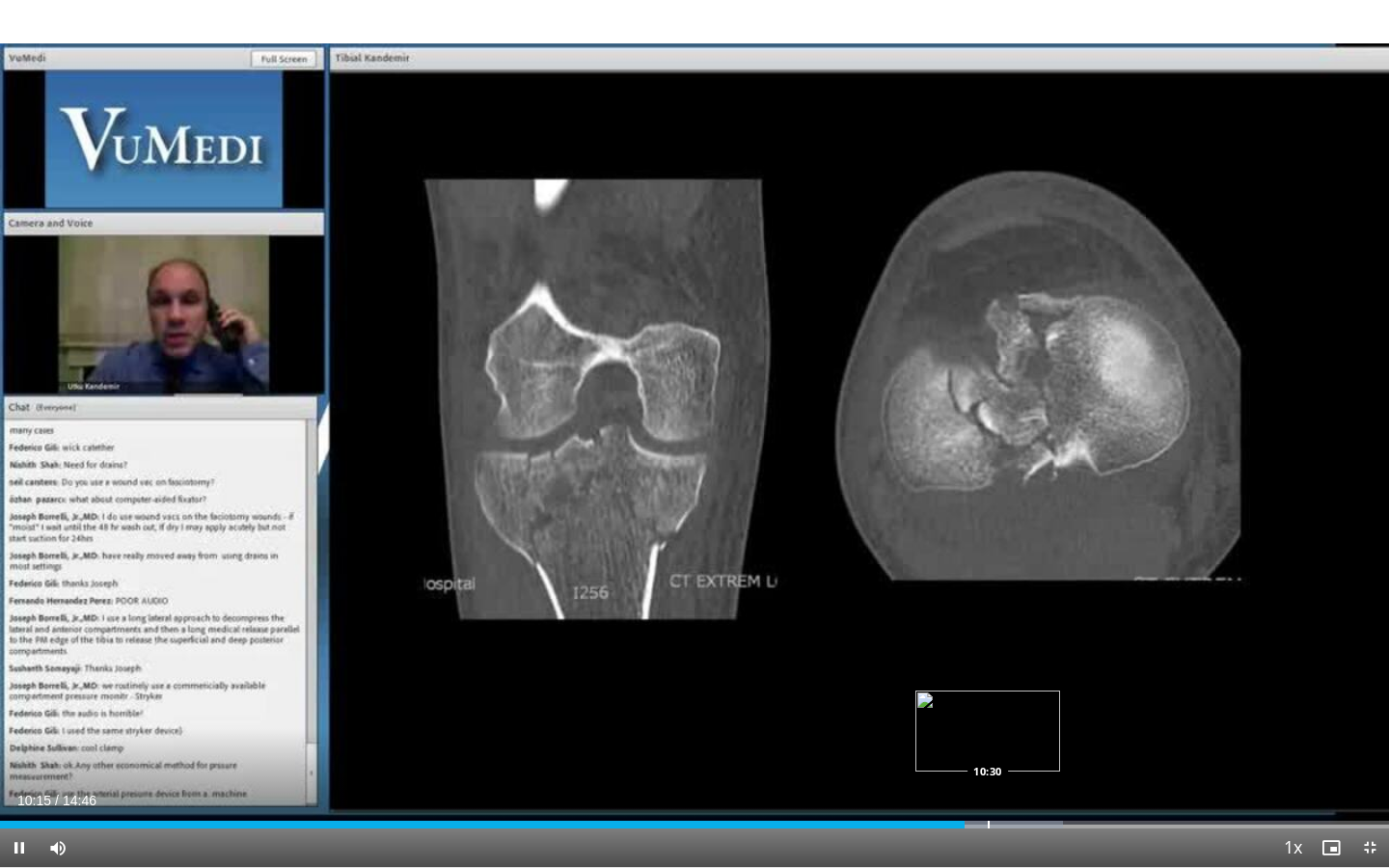 click at bounding box center (989, 825) 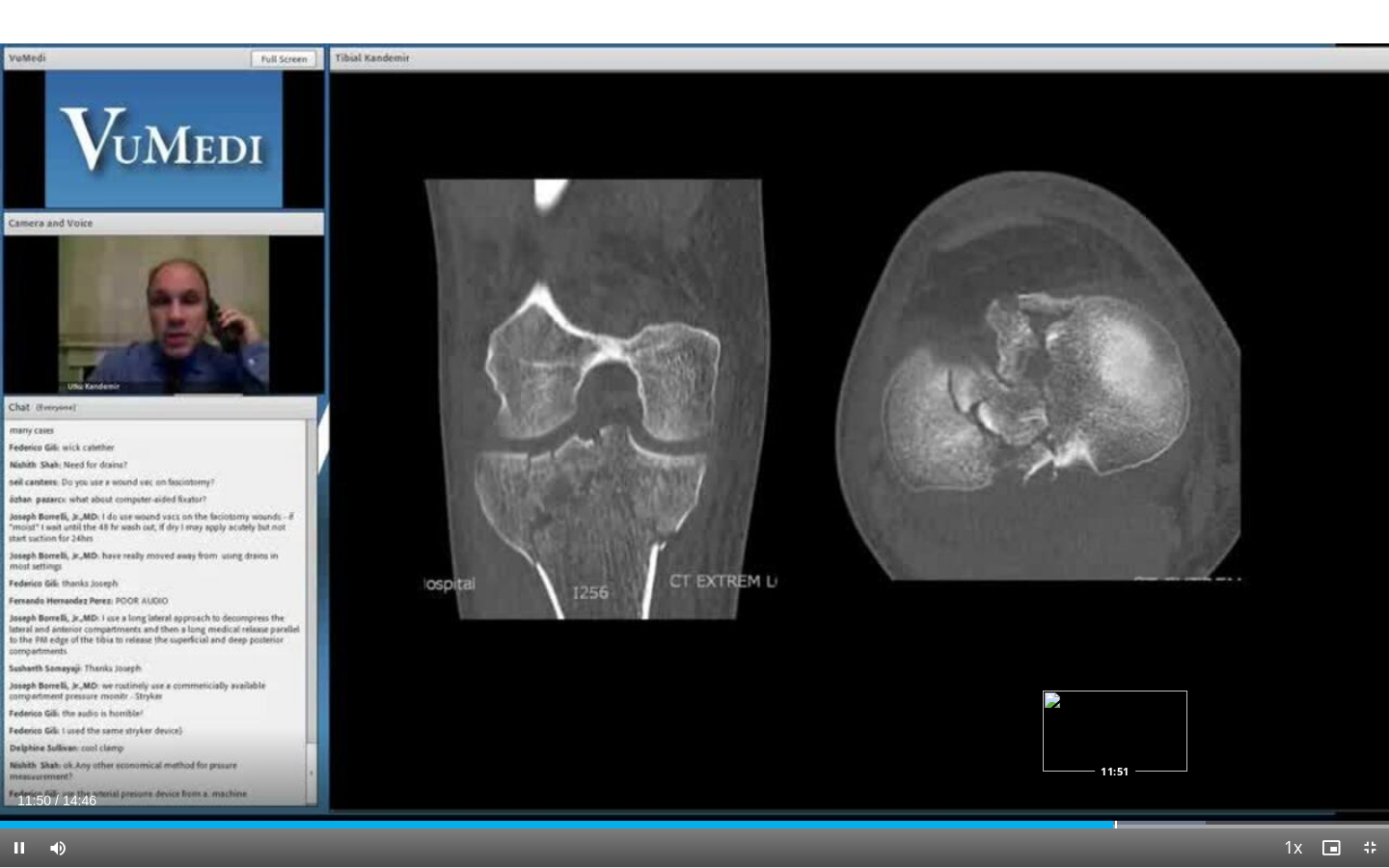 click at bounding box center [1116, 825] 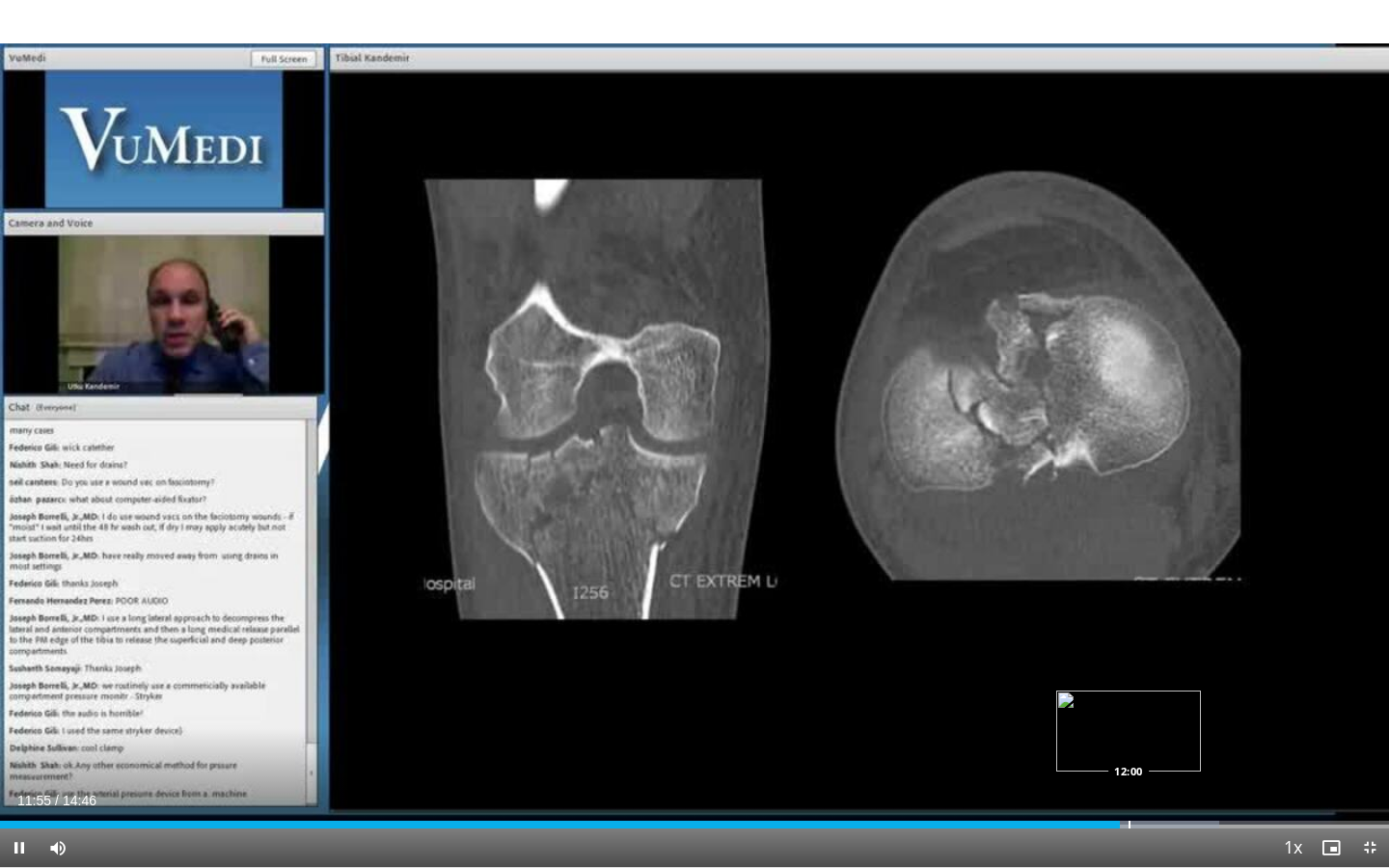 click at bounding box center (1130, 825) 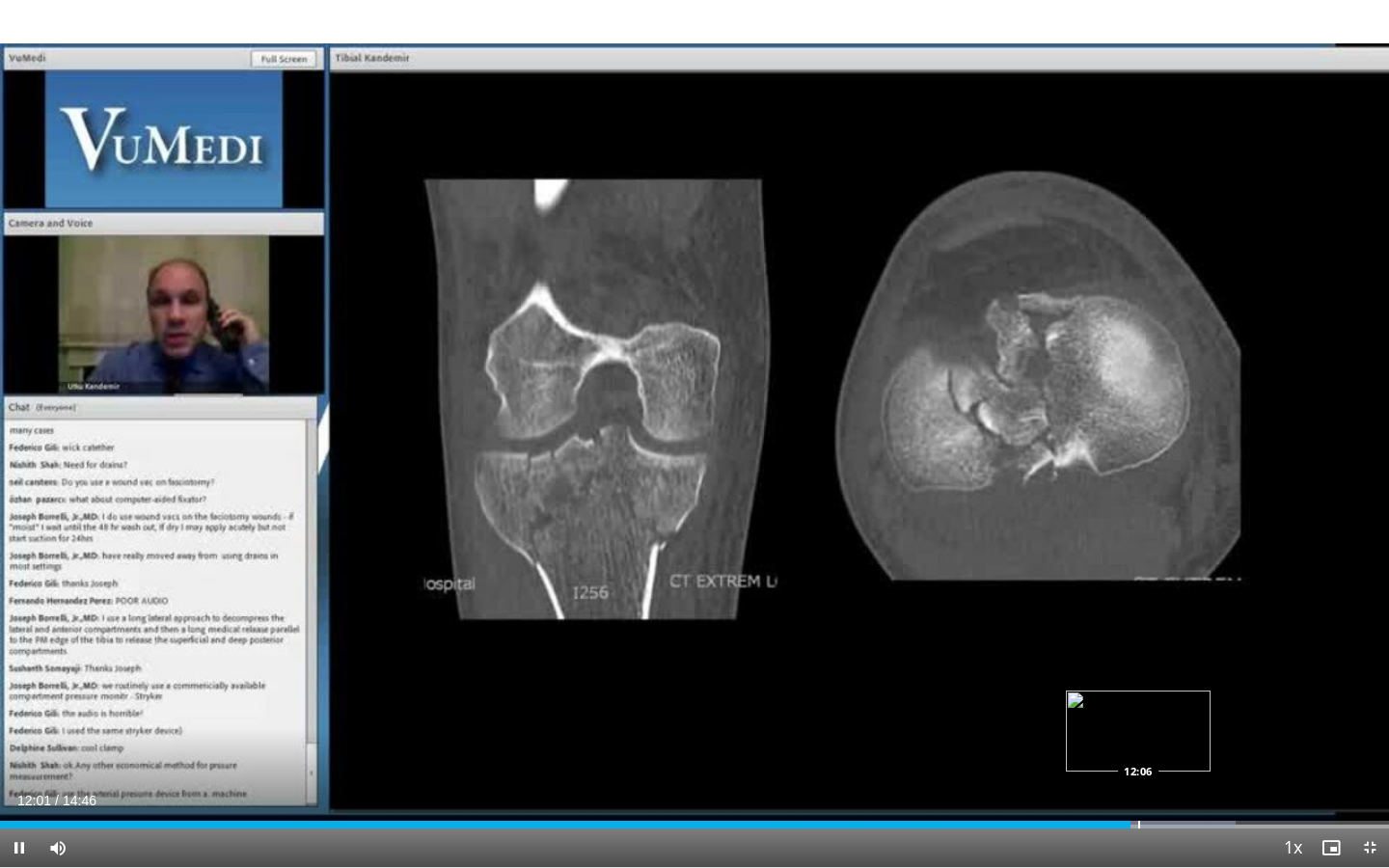 click on "10 seconds
Tap to unmute" at bounding box center [694, 433] 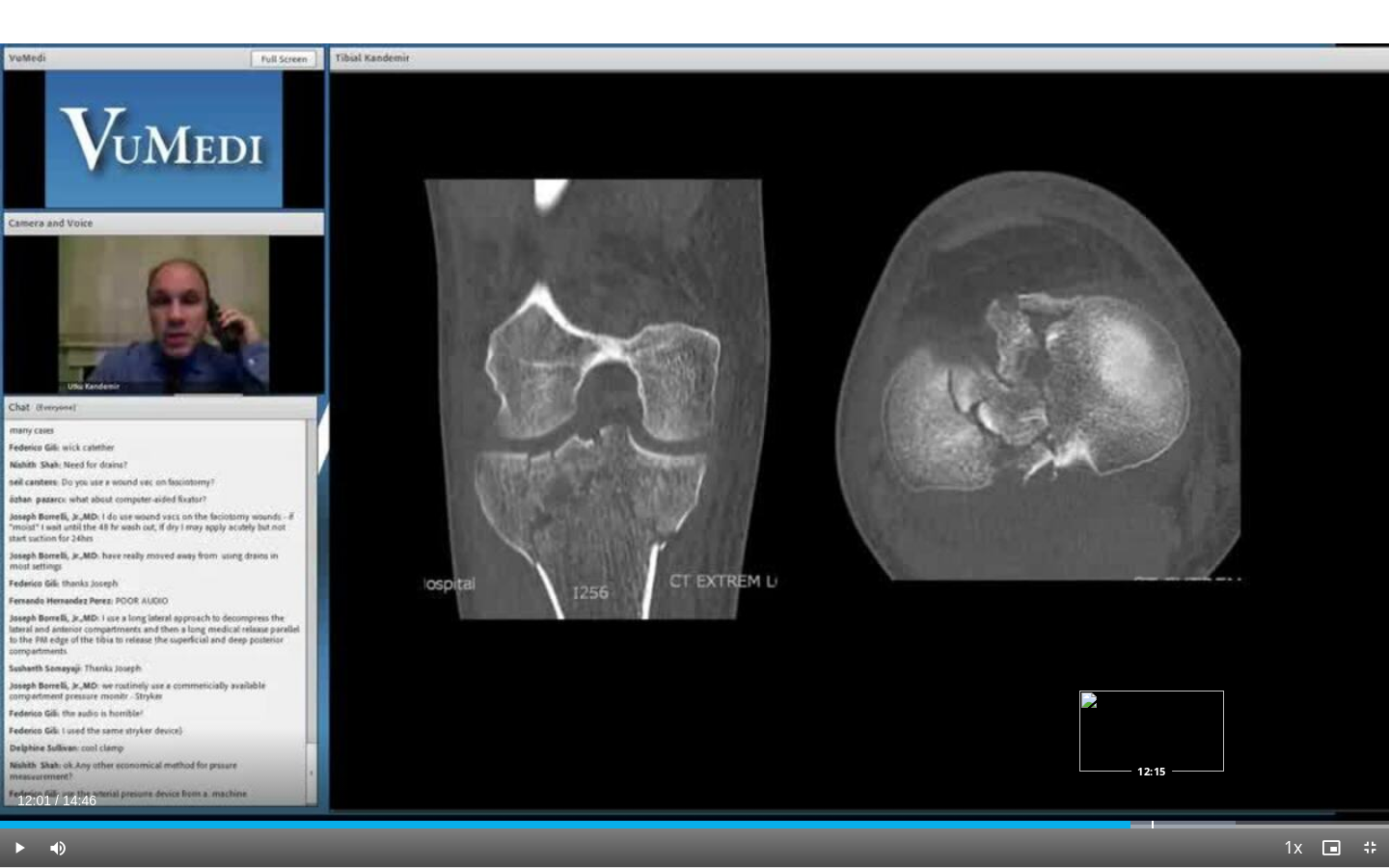 click at bounding box center [1153, 825] 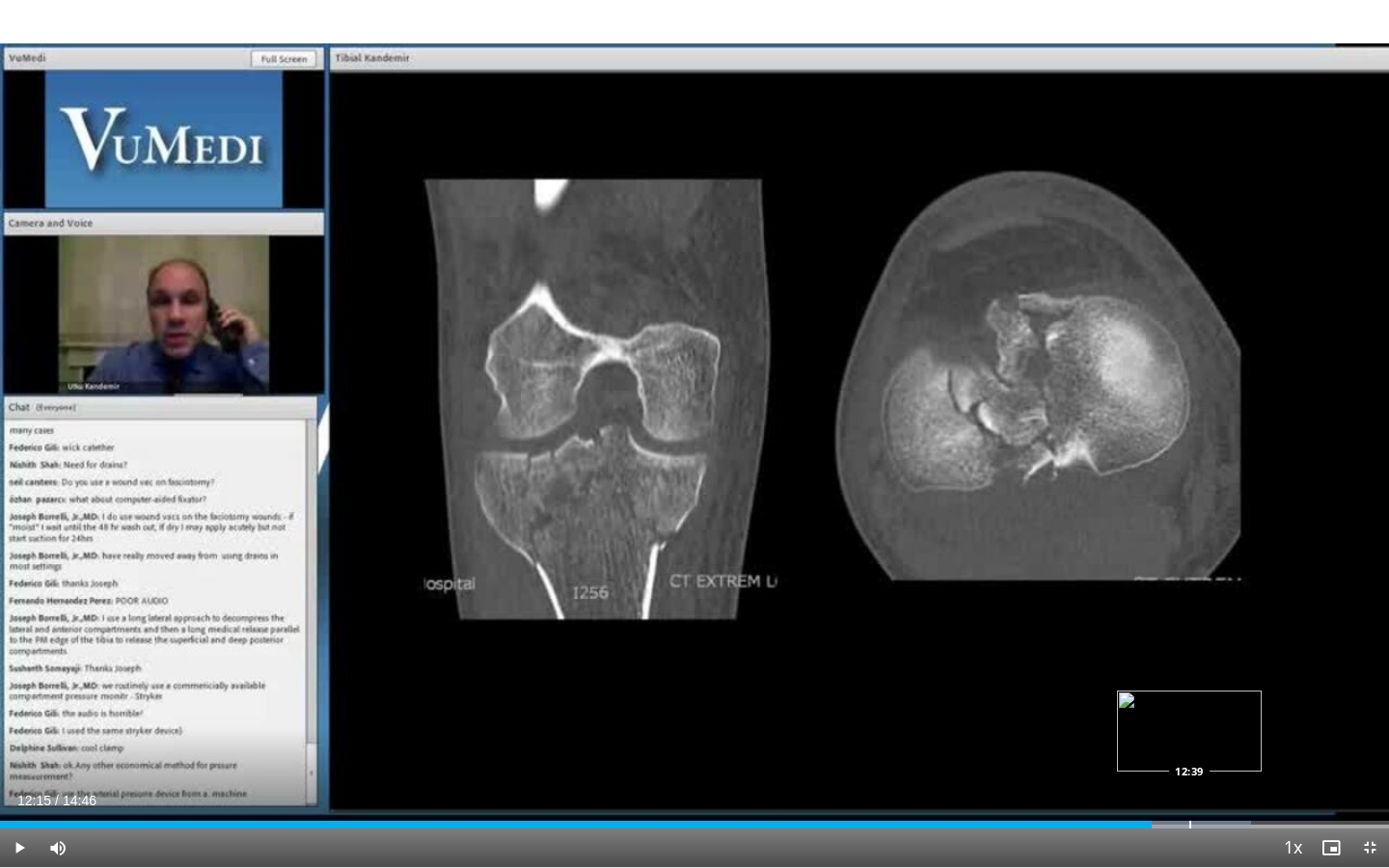 click at bounding box center [1190, 825] 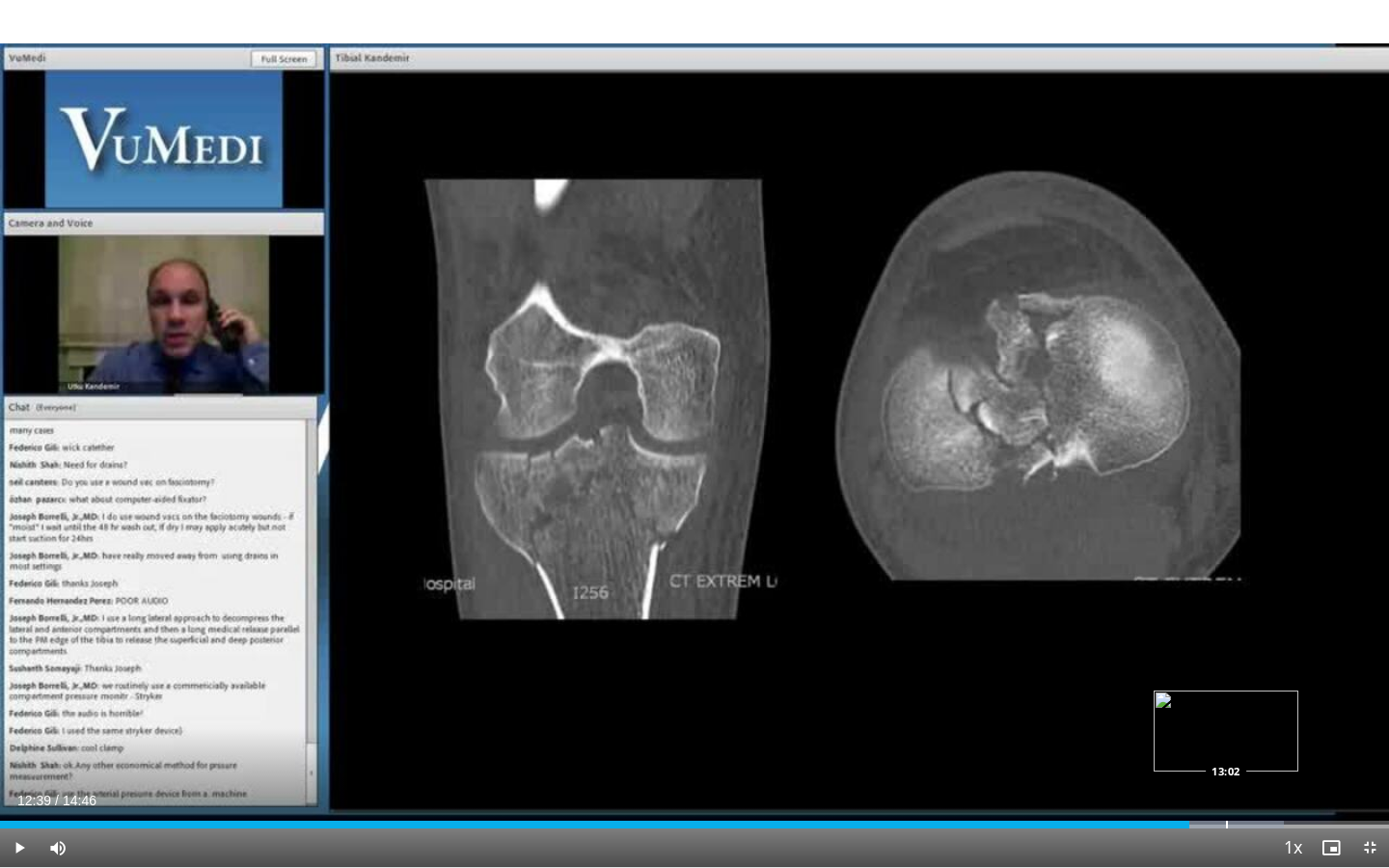 click at bounding box center (1227, 825) 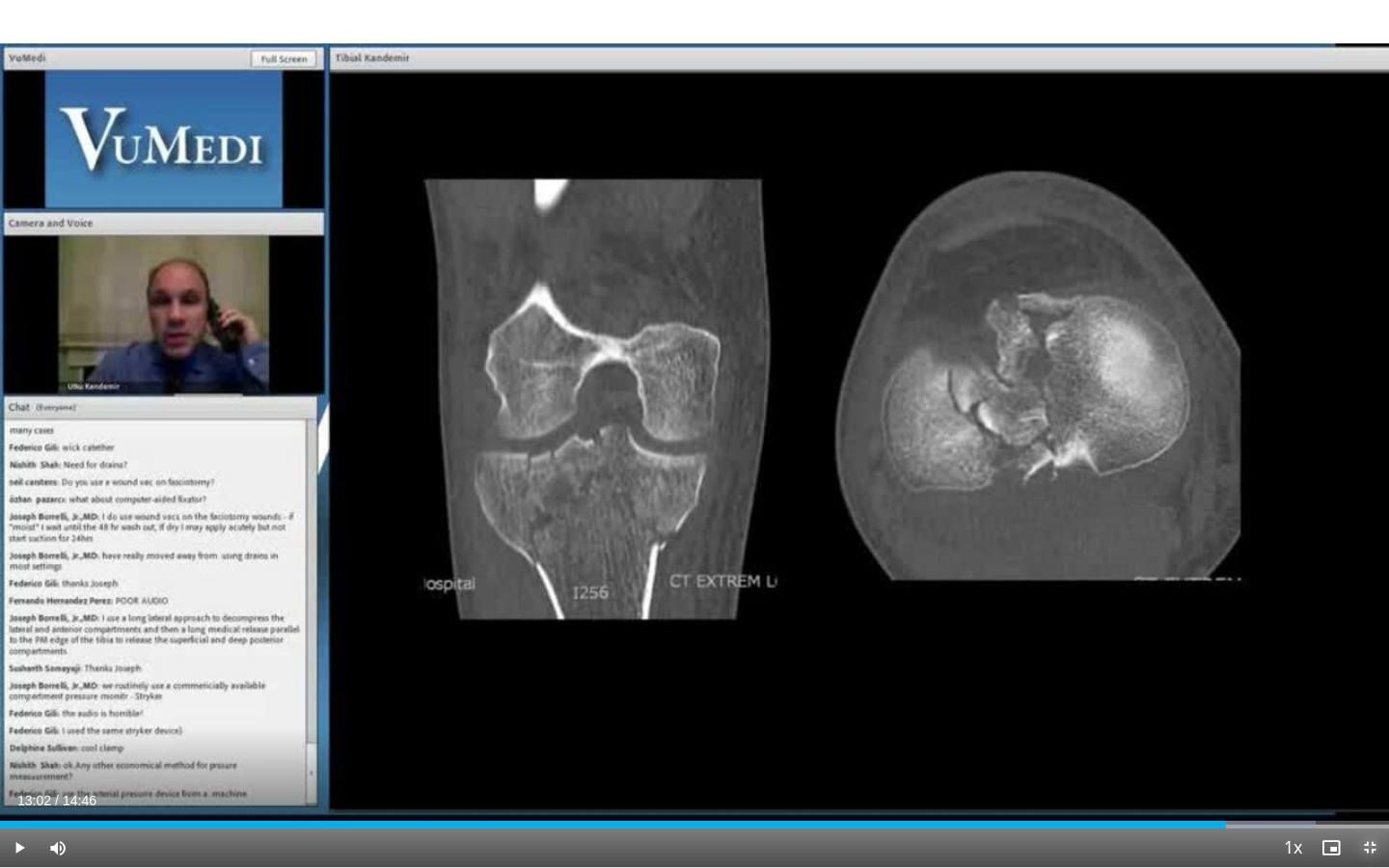 click at bounding box center [1370, 848] 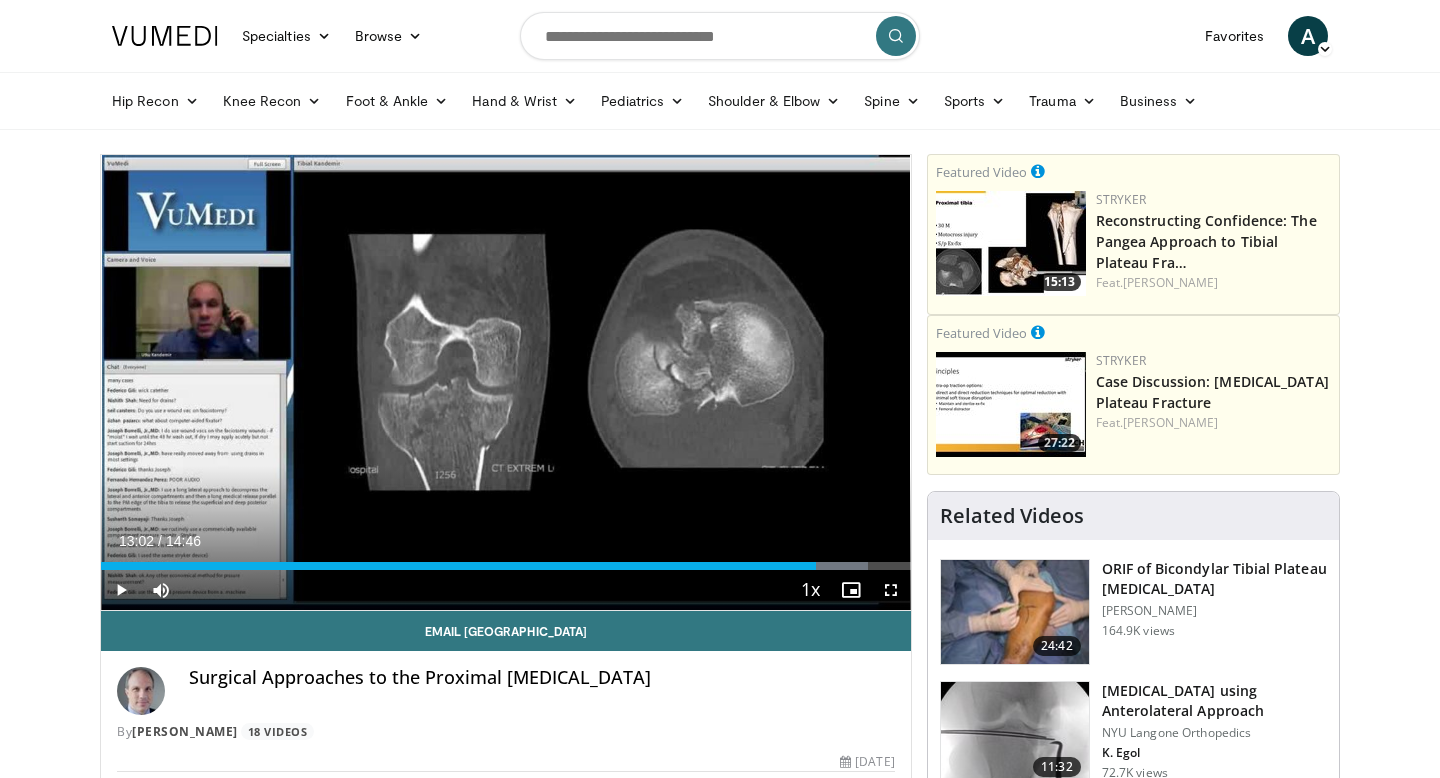 click on "Specialties
Adult & Family Medicine
Allergy, [MEDICAL_DATA], Immunology
Anesthesiology
Cardiology
Dental
Dermatology
Endocrinology
Gastroenterology & Hepatology
[MEDICAL_DATA]
Hematology & Oncology
[MEDICAL_DATA]
Nephrology
Neurology
[GEOGRAPHIC_DATA]
Obstetrics & Gynecology
Ophthalmology
Oral Maxillofacial
Orthopaedics
Otolaryngology
Pediatrics
Plastic Surgery
[GEOGRAPHIC_DATA]
Psychiatry
Pulmonology
Radiation Oncology
[MEDICAL_DATA]
Rheumatology
Urology" at bounding box center (720, 1655) 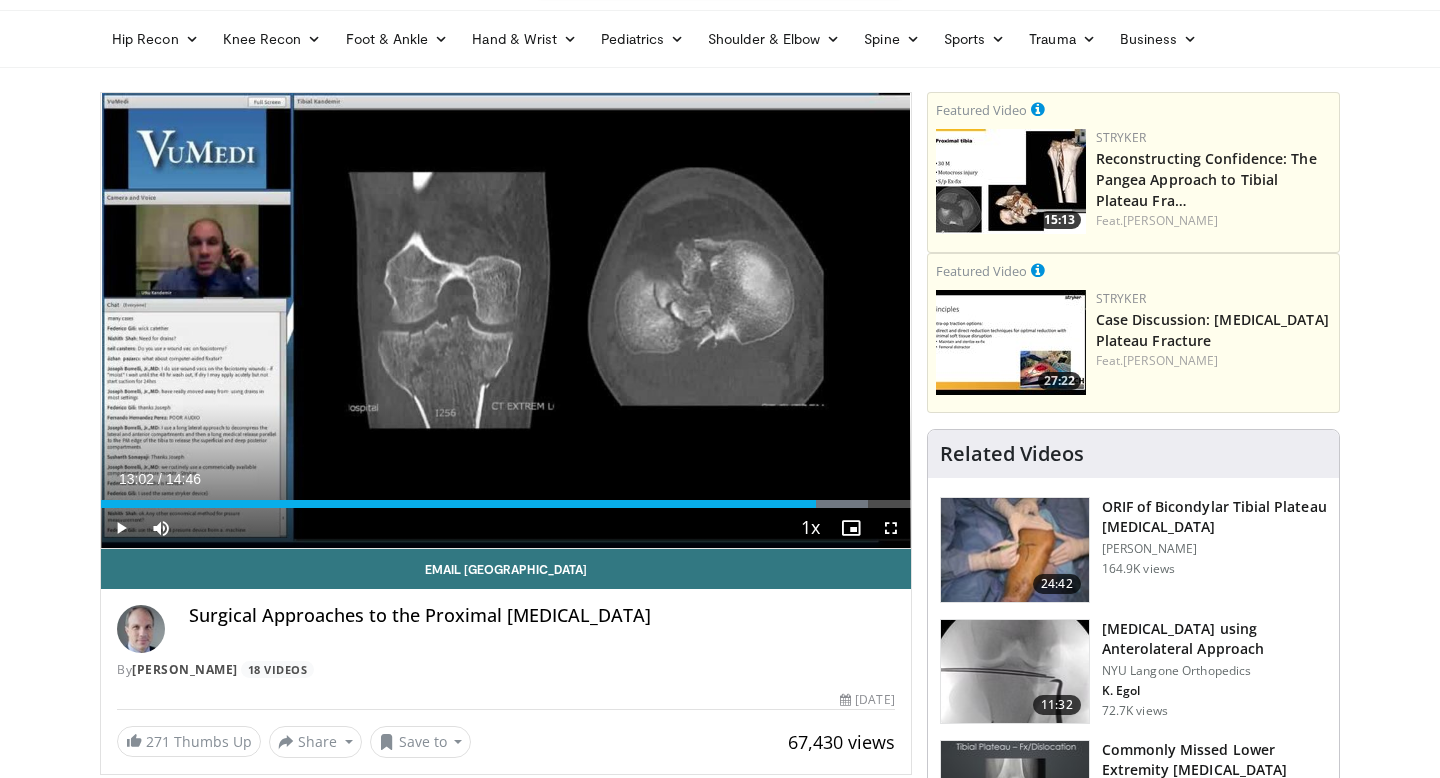 scroll, scrollTop: 449, scrollLeft: 0, axis: vertical 